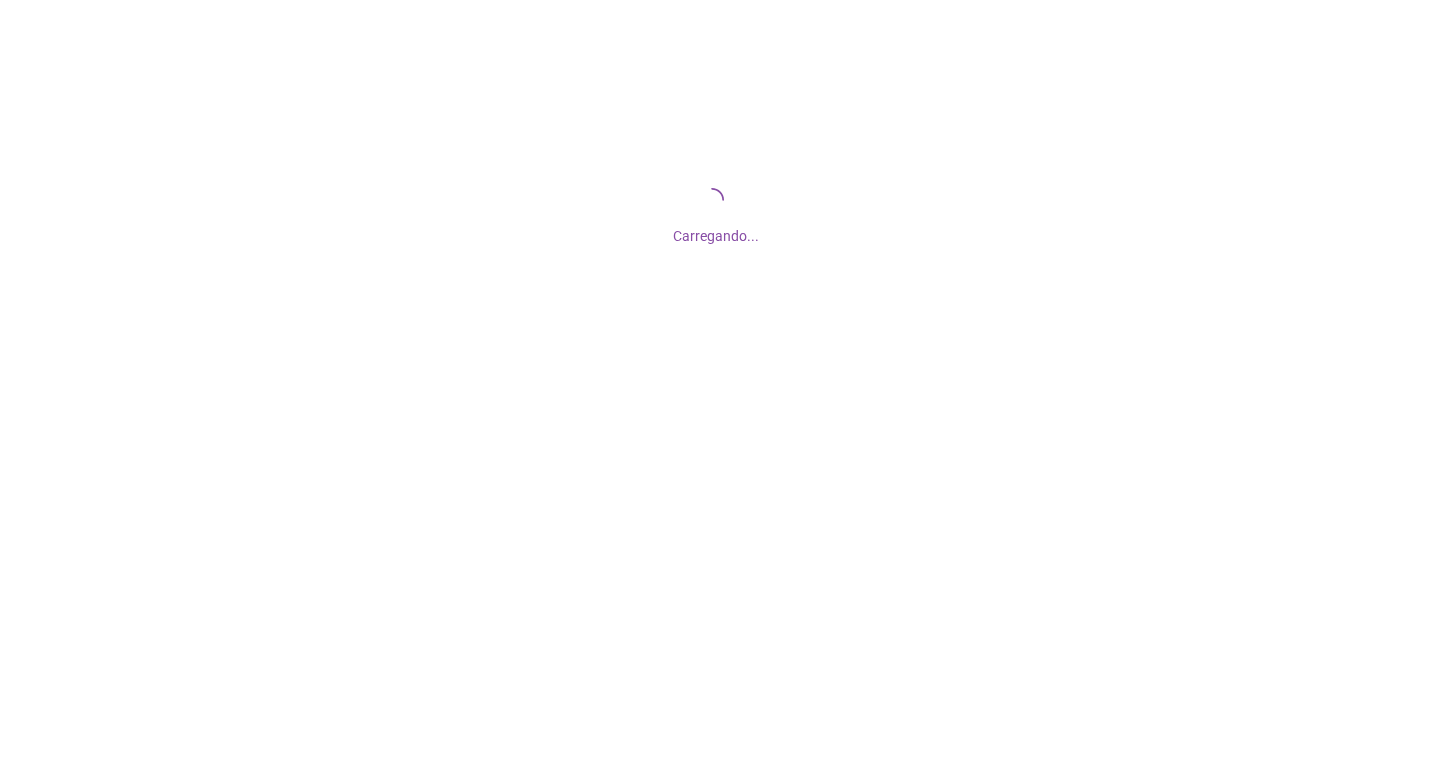 scroll, scrollTop: 0, scrollLeft: 0, axis: both 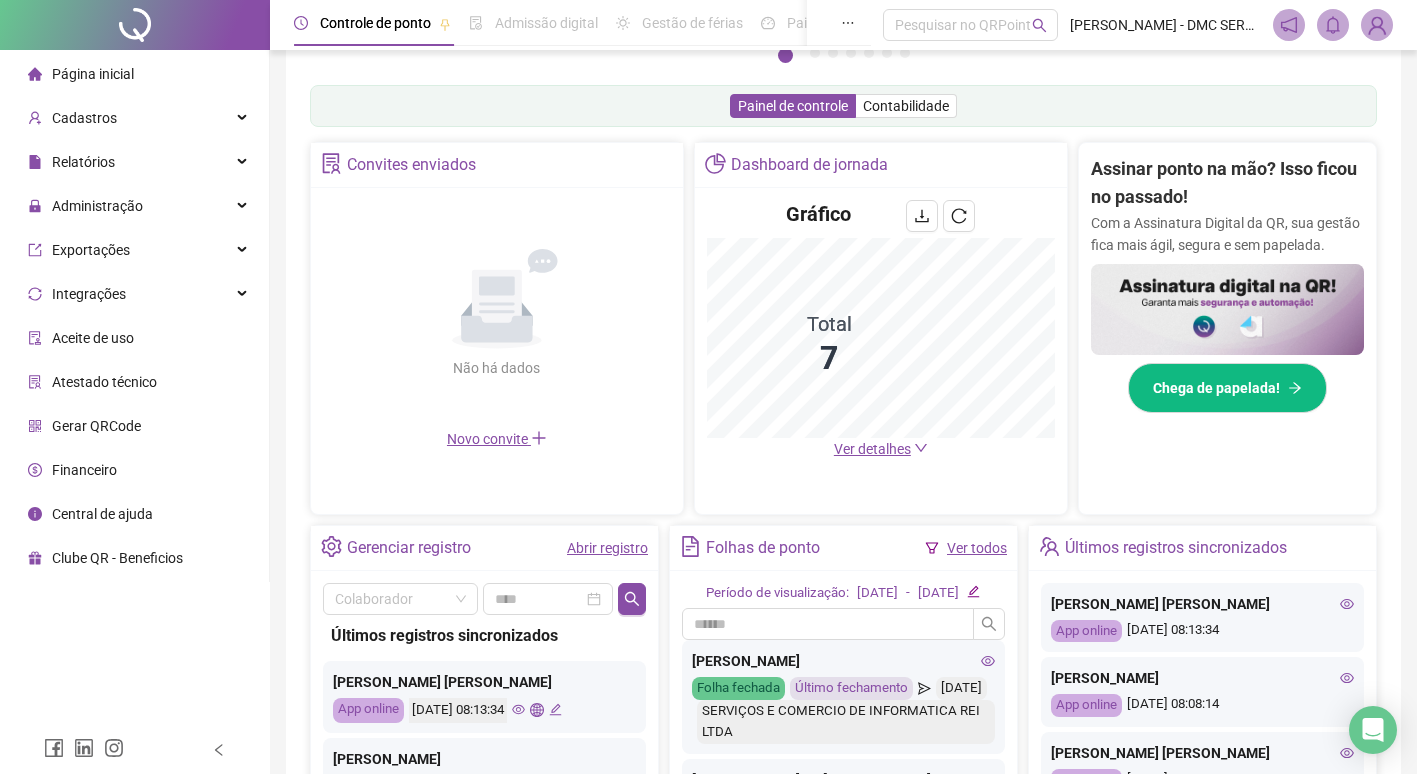 click on "Abrir registro" at bounding box center [607, 548] 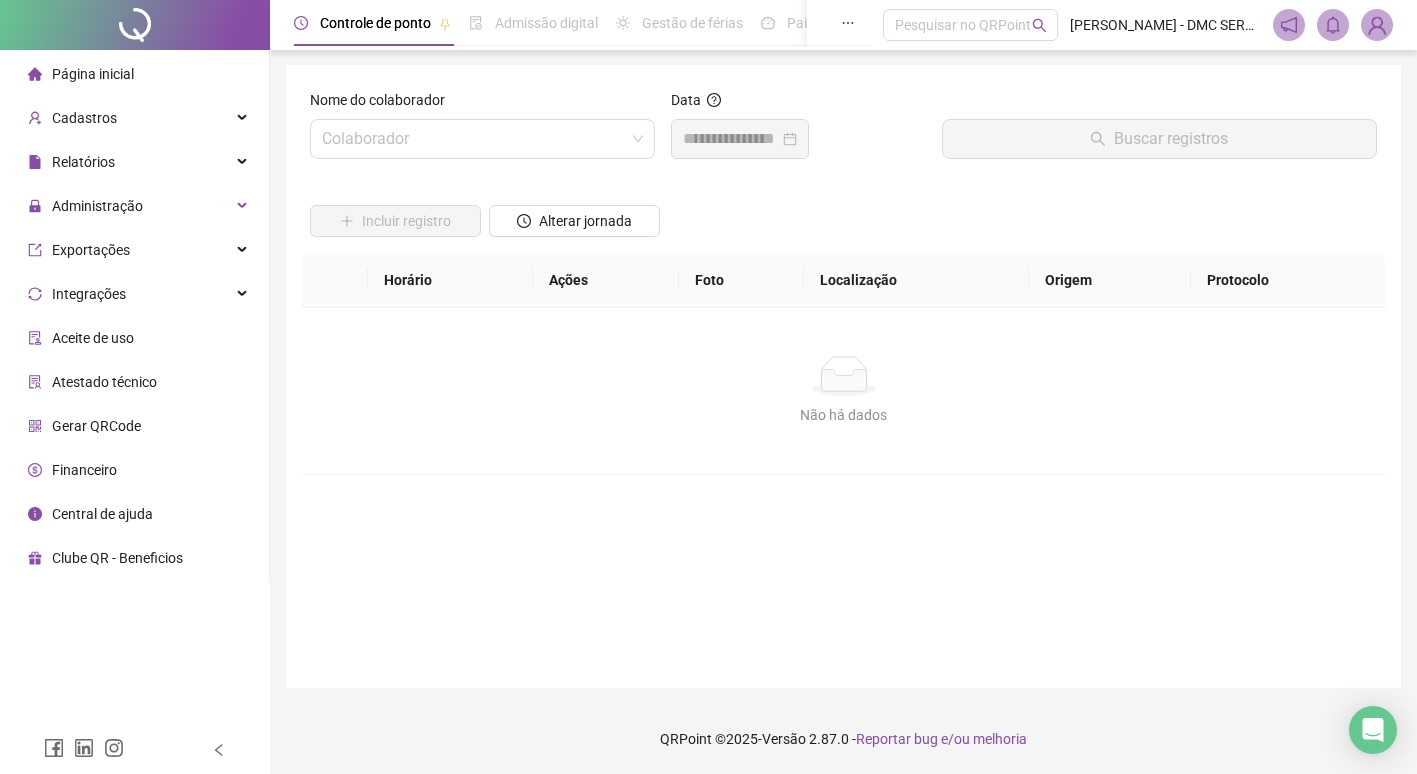 scroll, scrollTop: 1, scrollLeft: 0, axis: vertical 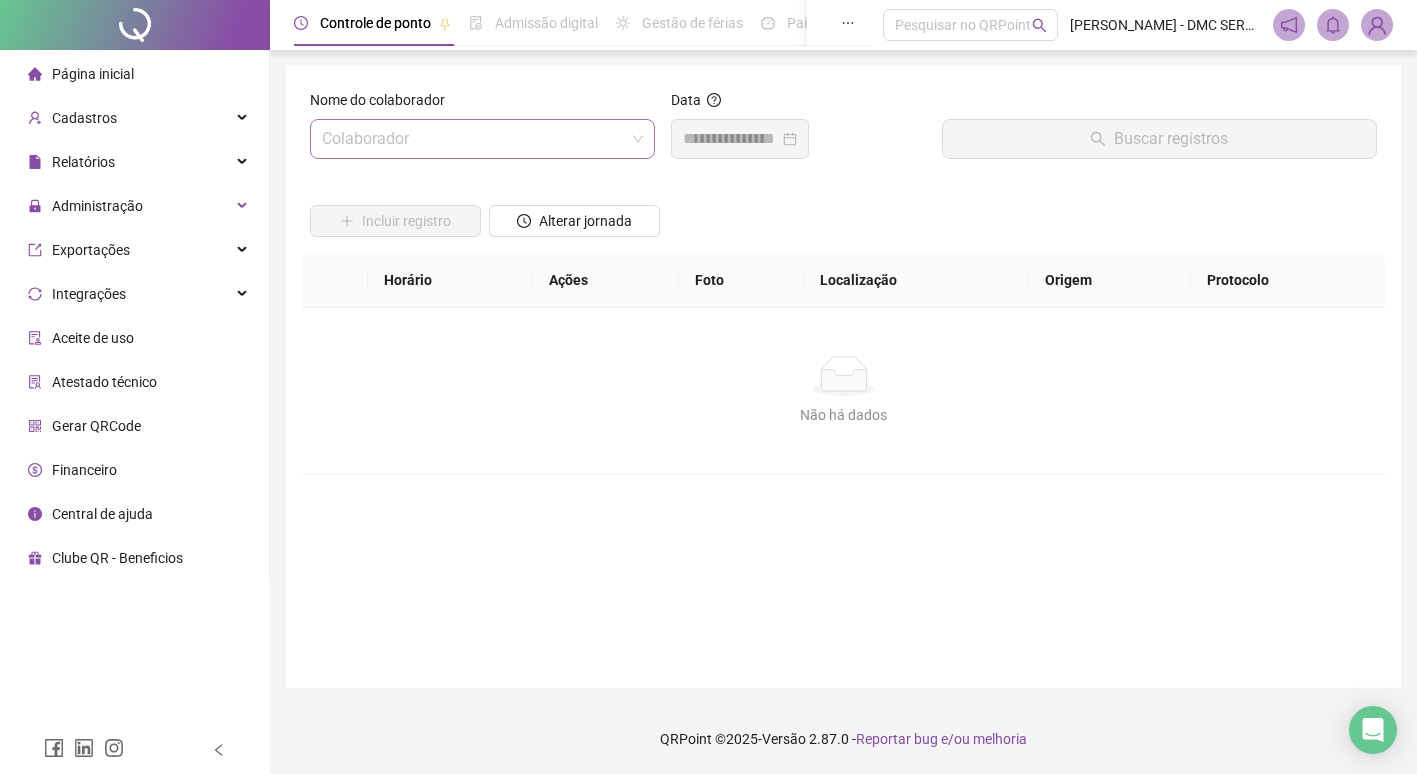 click at bounding box center [476, 139] 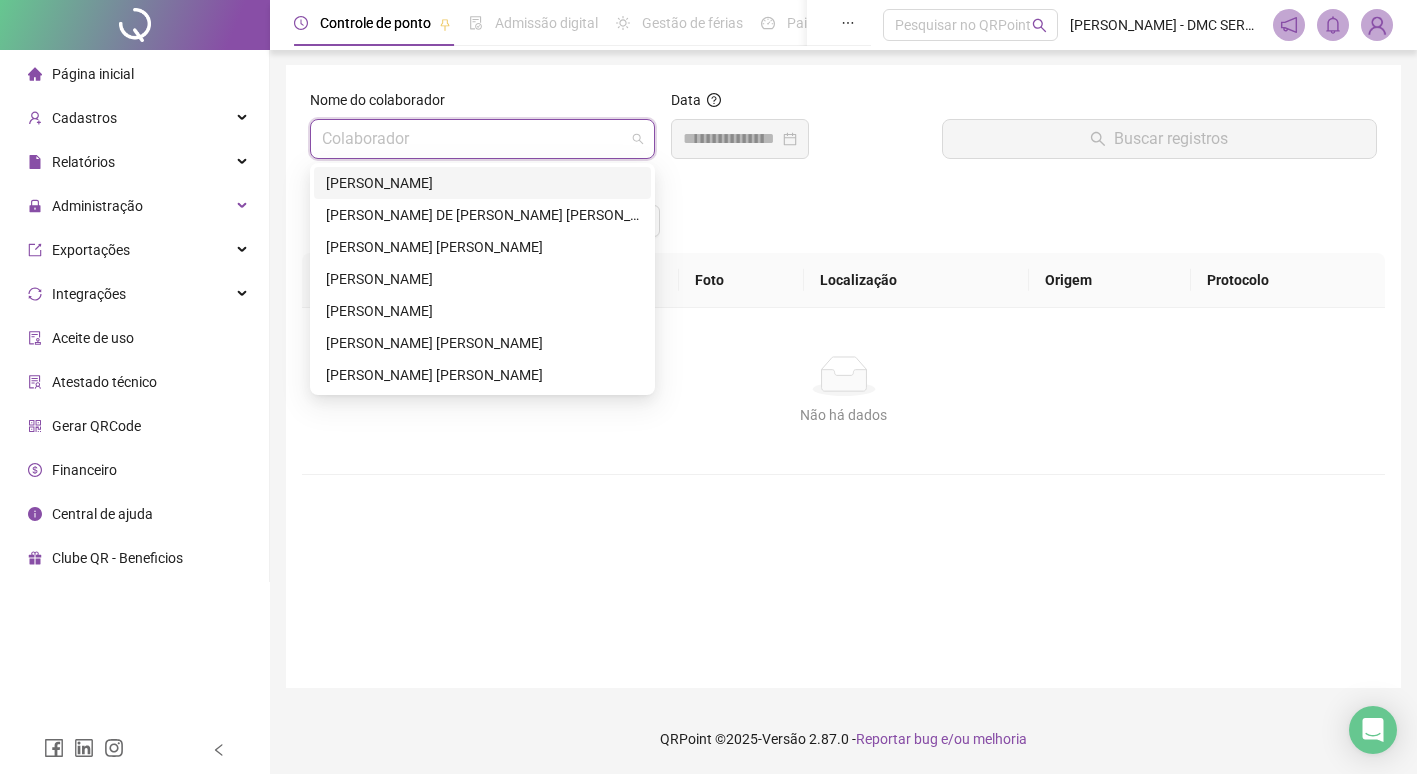 click on "[PERSON_NAME]" at bounding box center [482, 183] 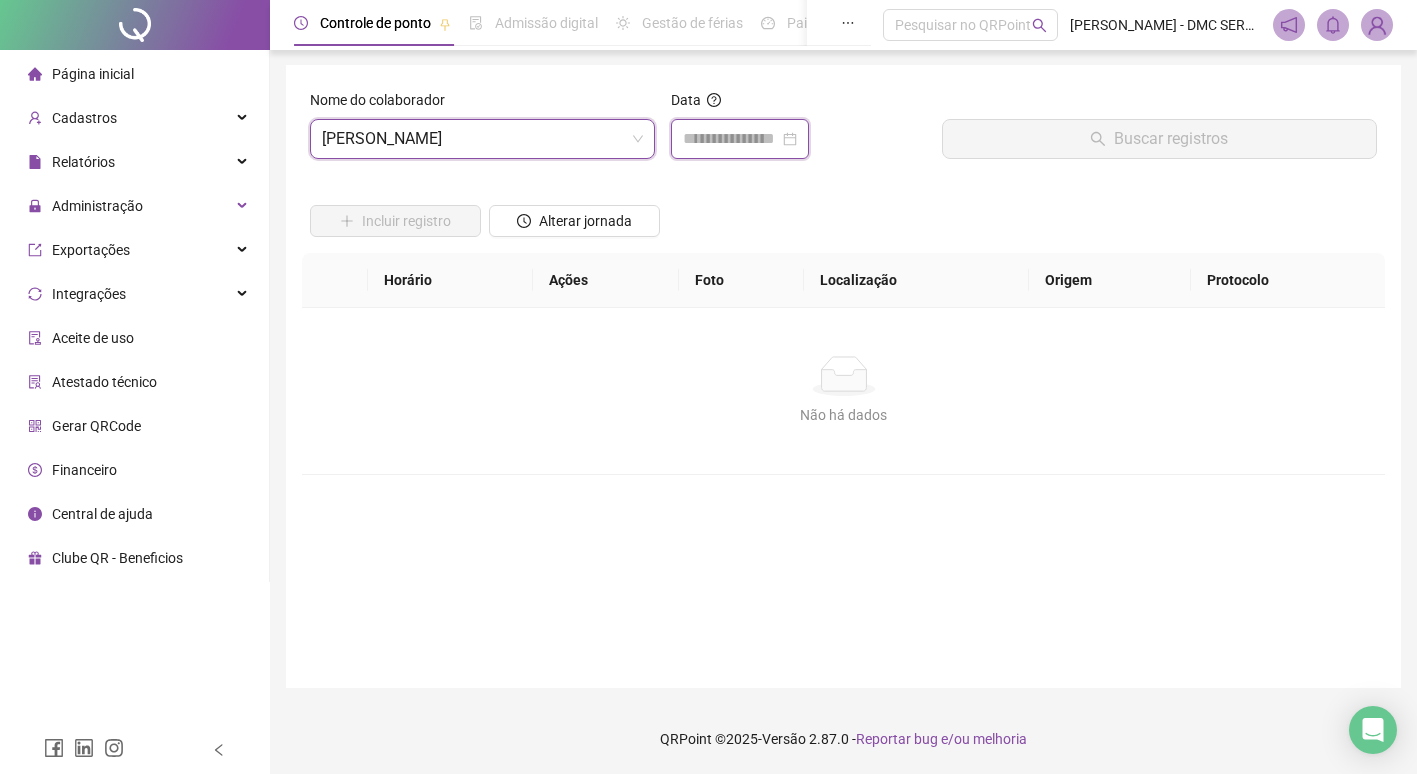 click at bounding box center (731, 139) 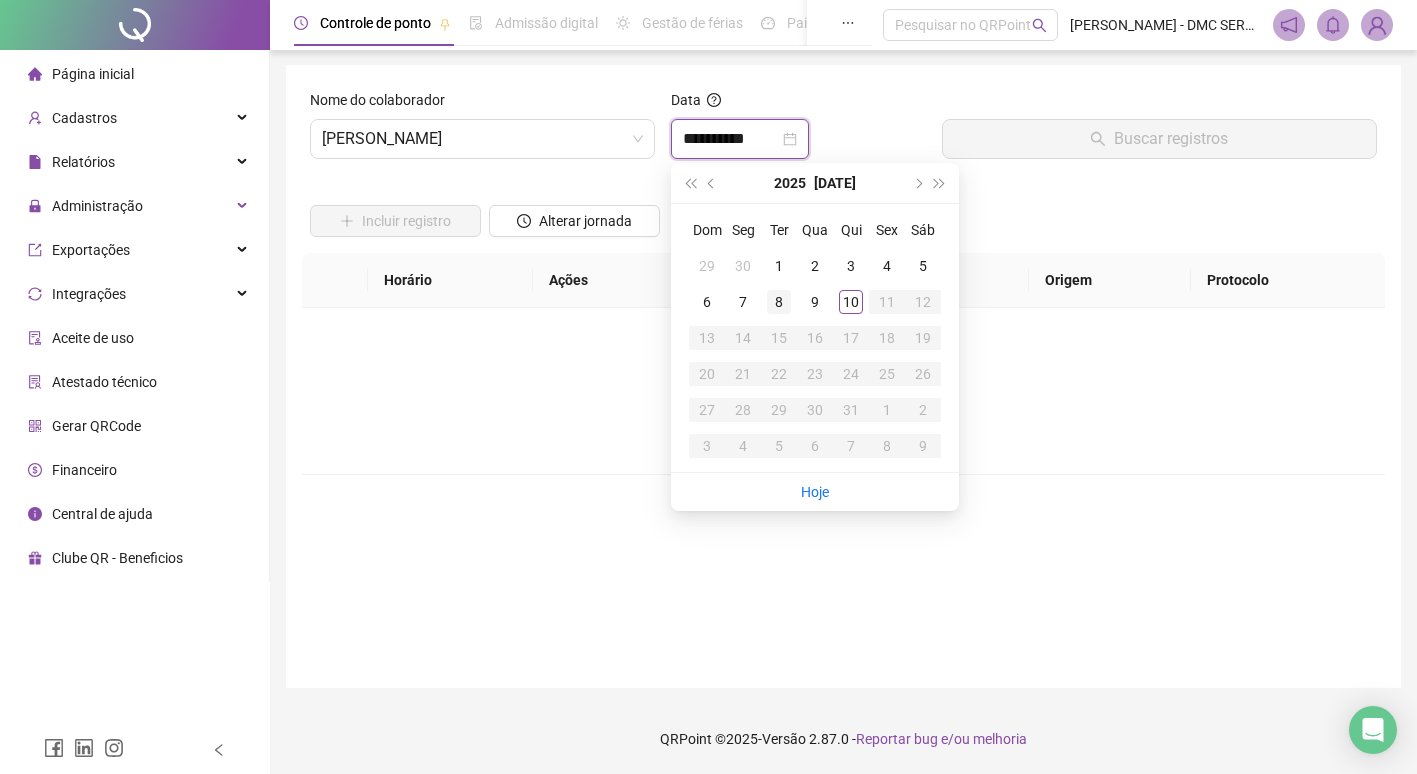 type on "**********" 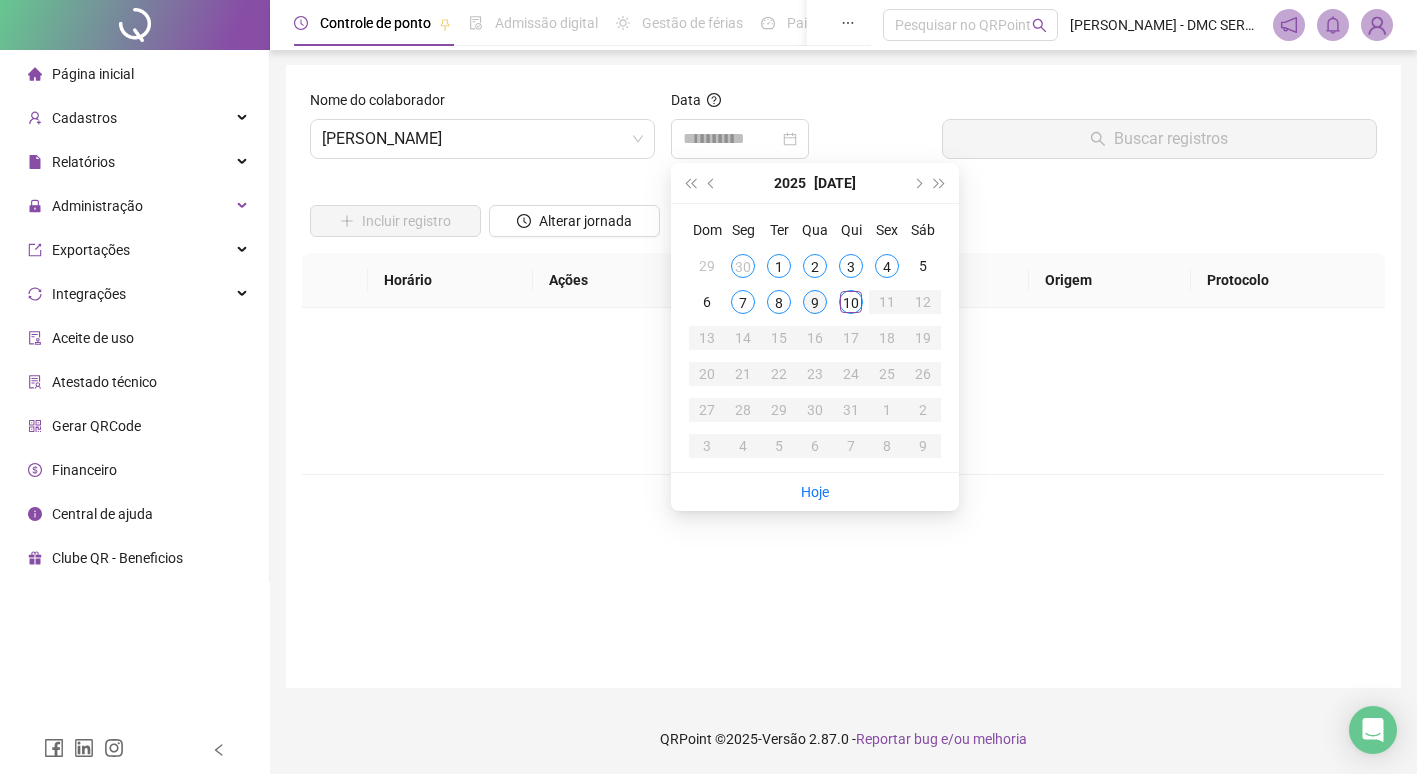 click on "9" at bounding box center (815, 302) 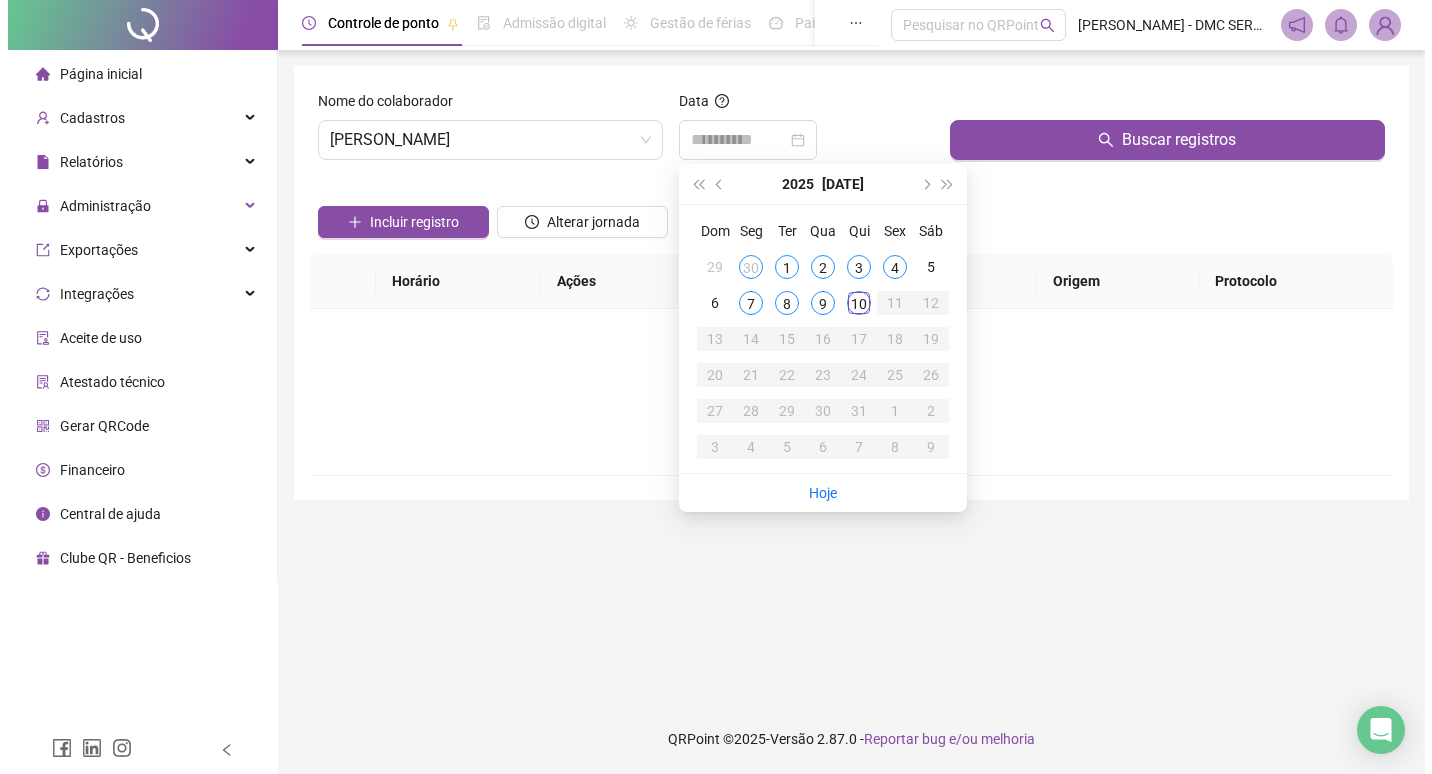 scroll, scrollTop: 0, scrollLeft: 0, axis: both 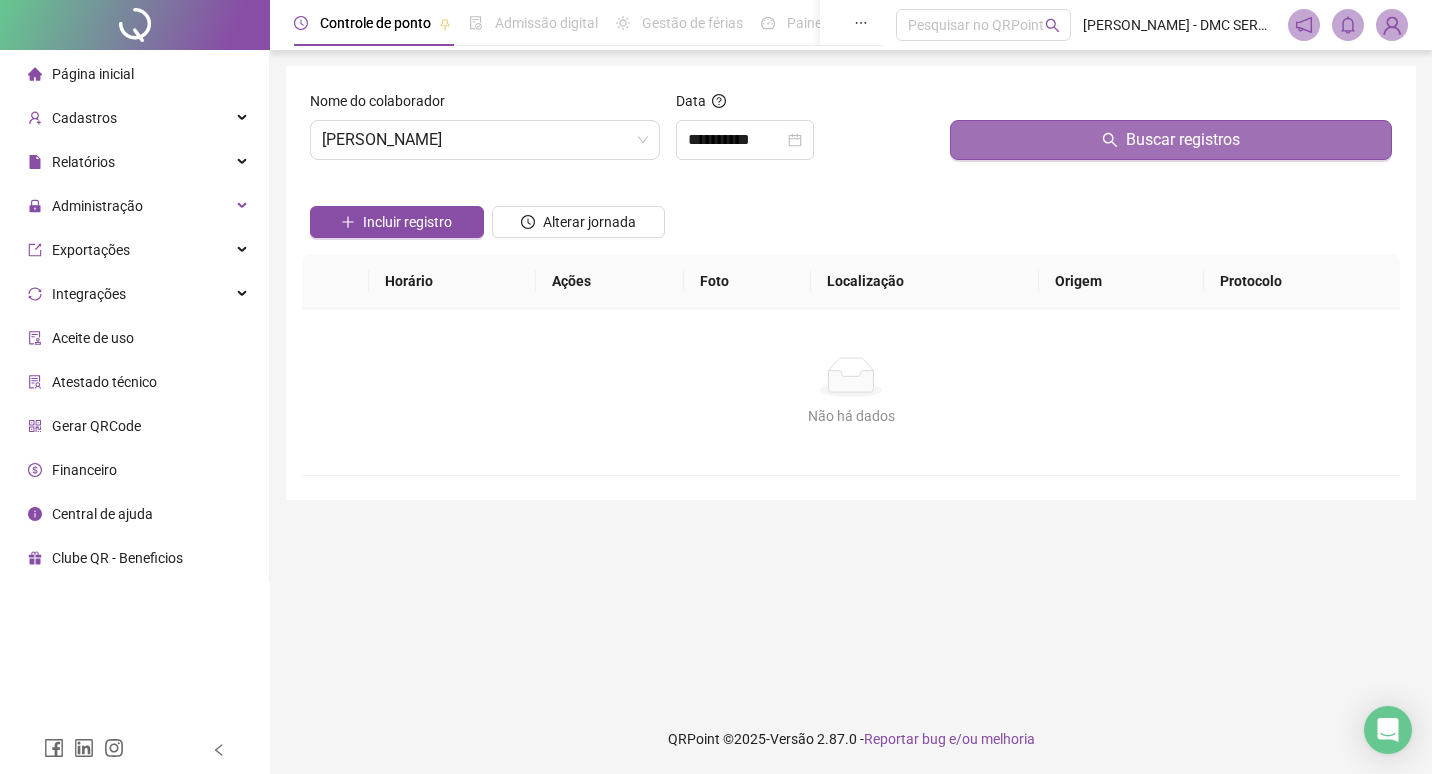 click on "Buscar registros" at bounding box center (1171, 140) 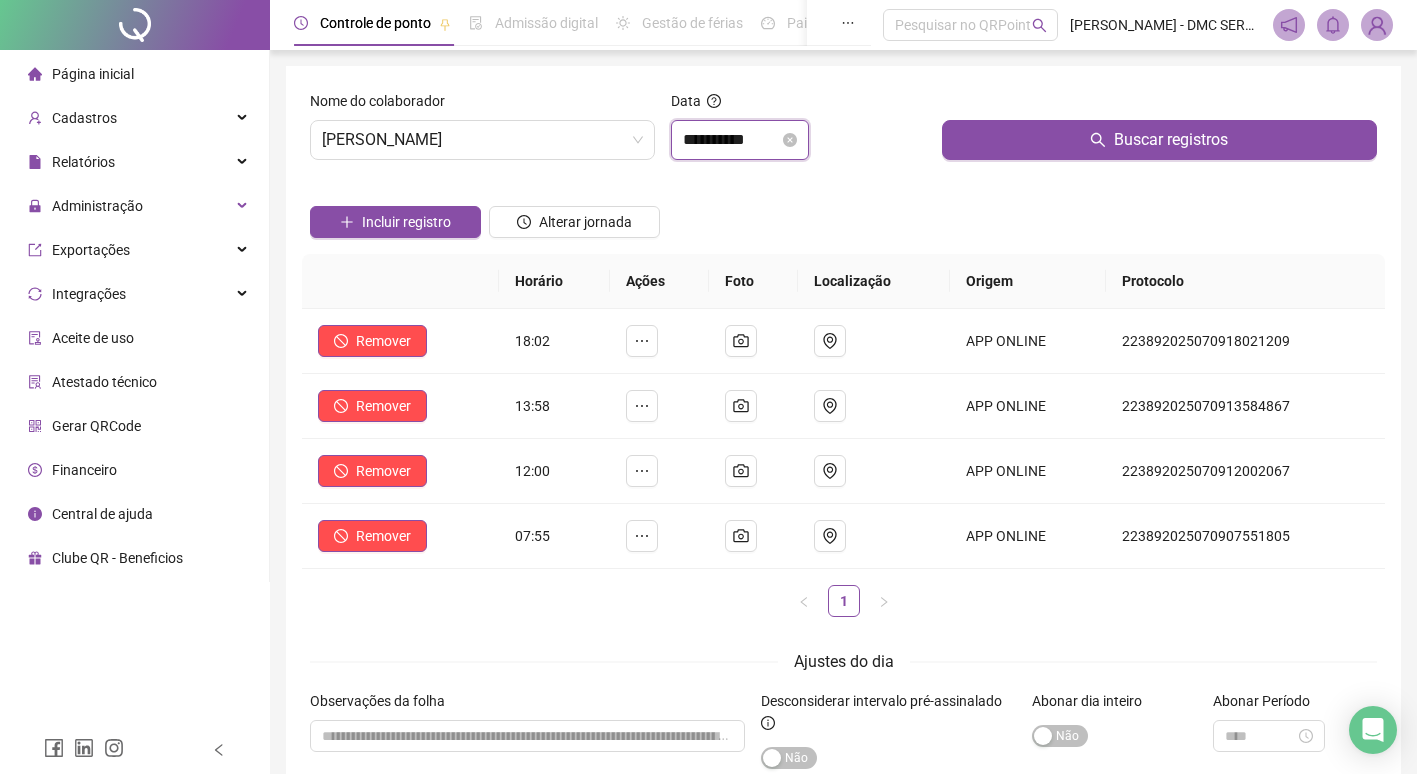 click on "**********" at bounding box center [731, 140] 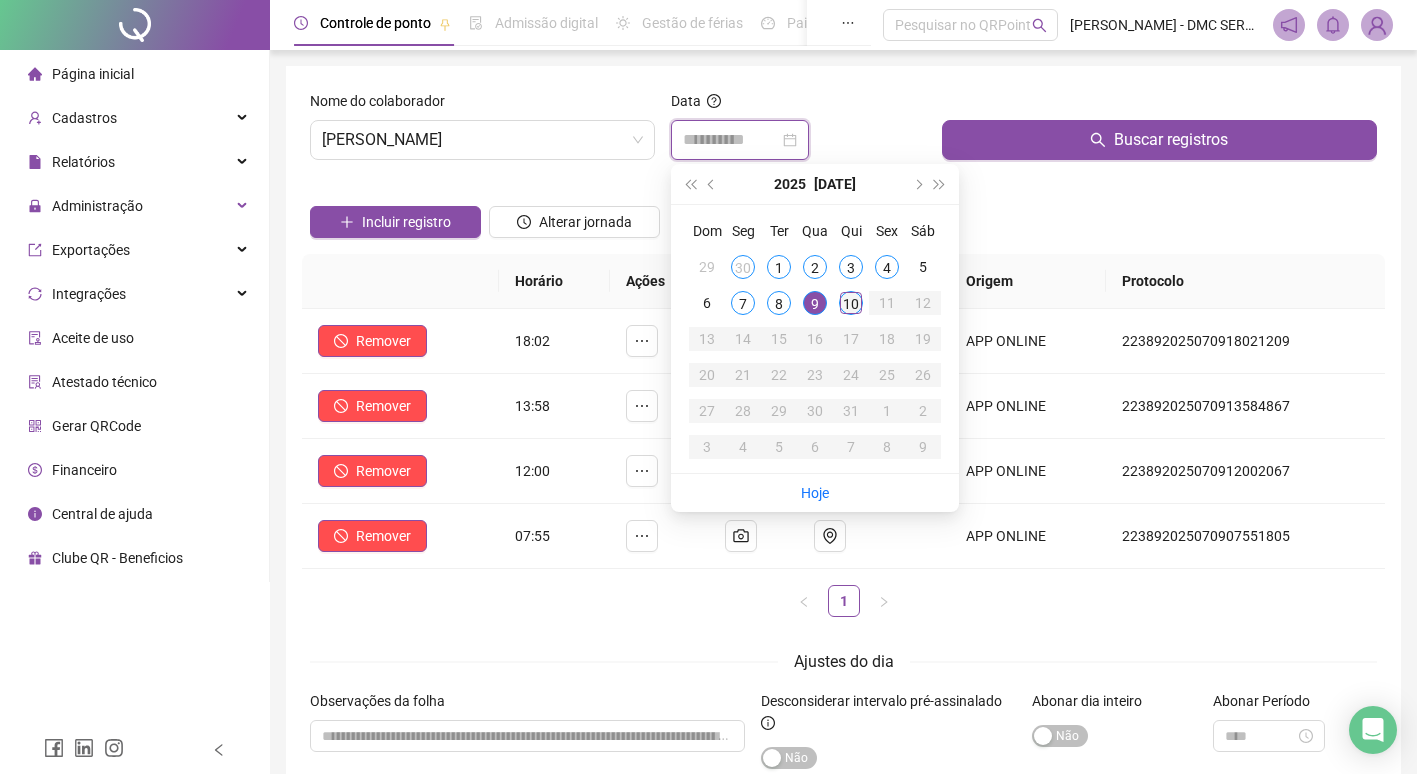 type on "**********" 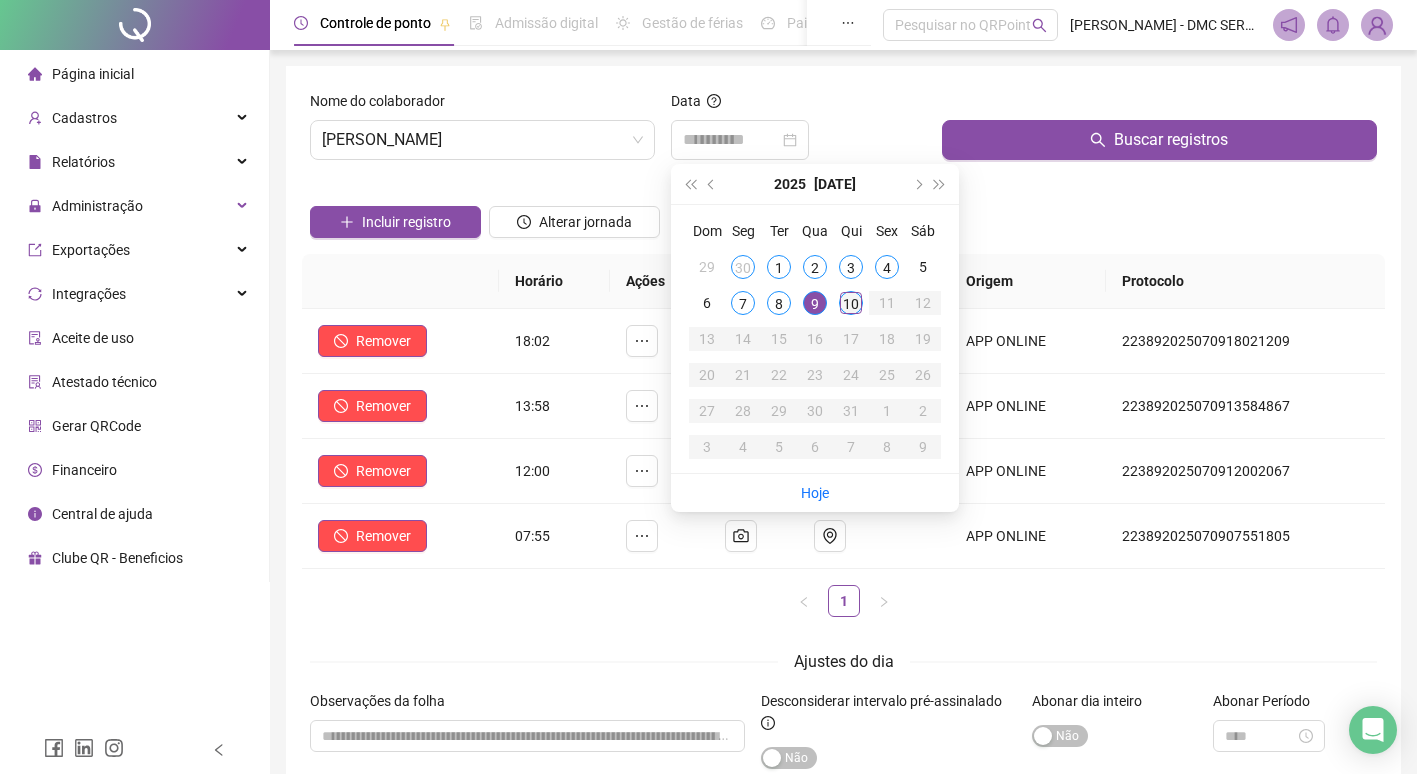 click on "10" at bounding box center [851, 303] 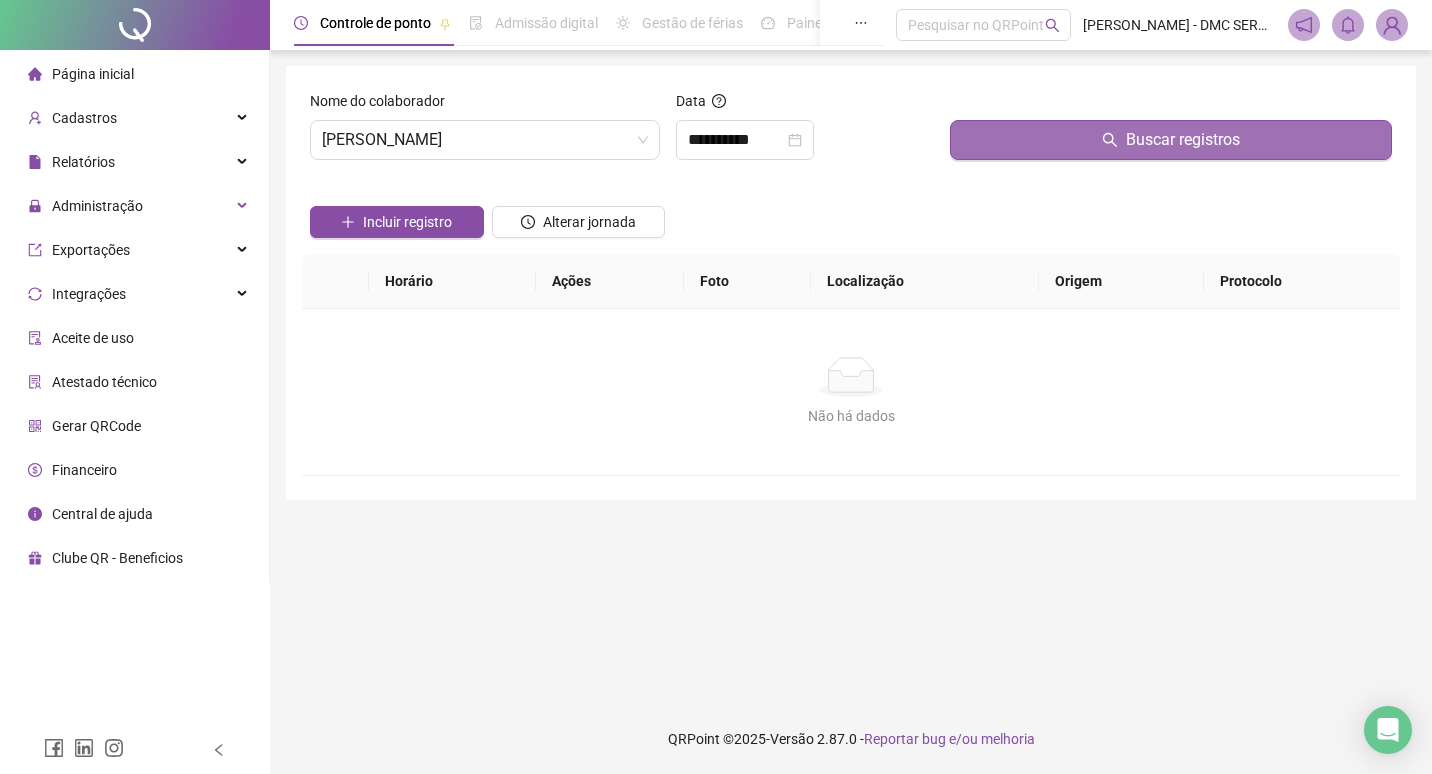 click on "Buscar registros" at bounding box center [1171, 140] 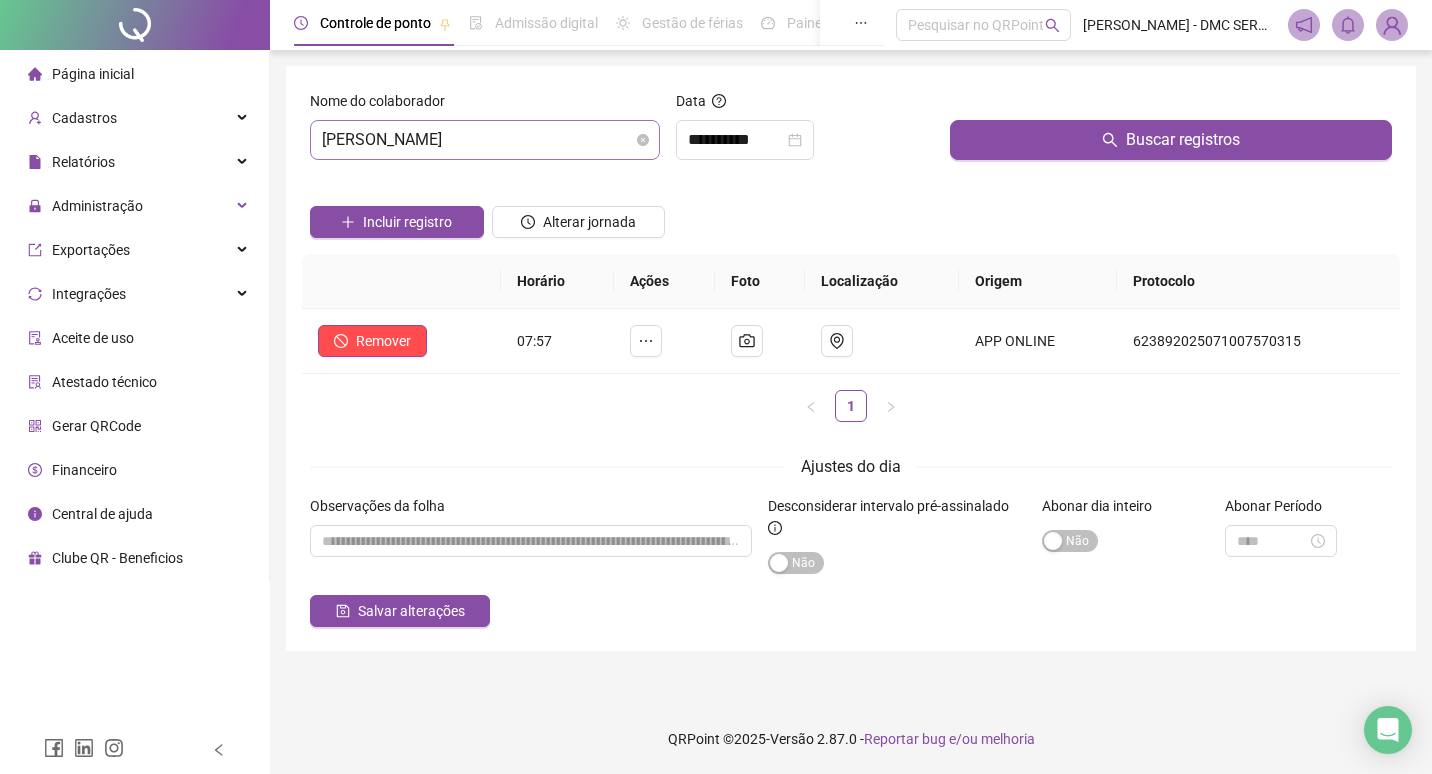 click on "[PERSON_NAME]" at bounding box center (485, 140) 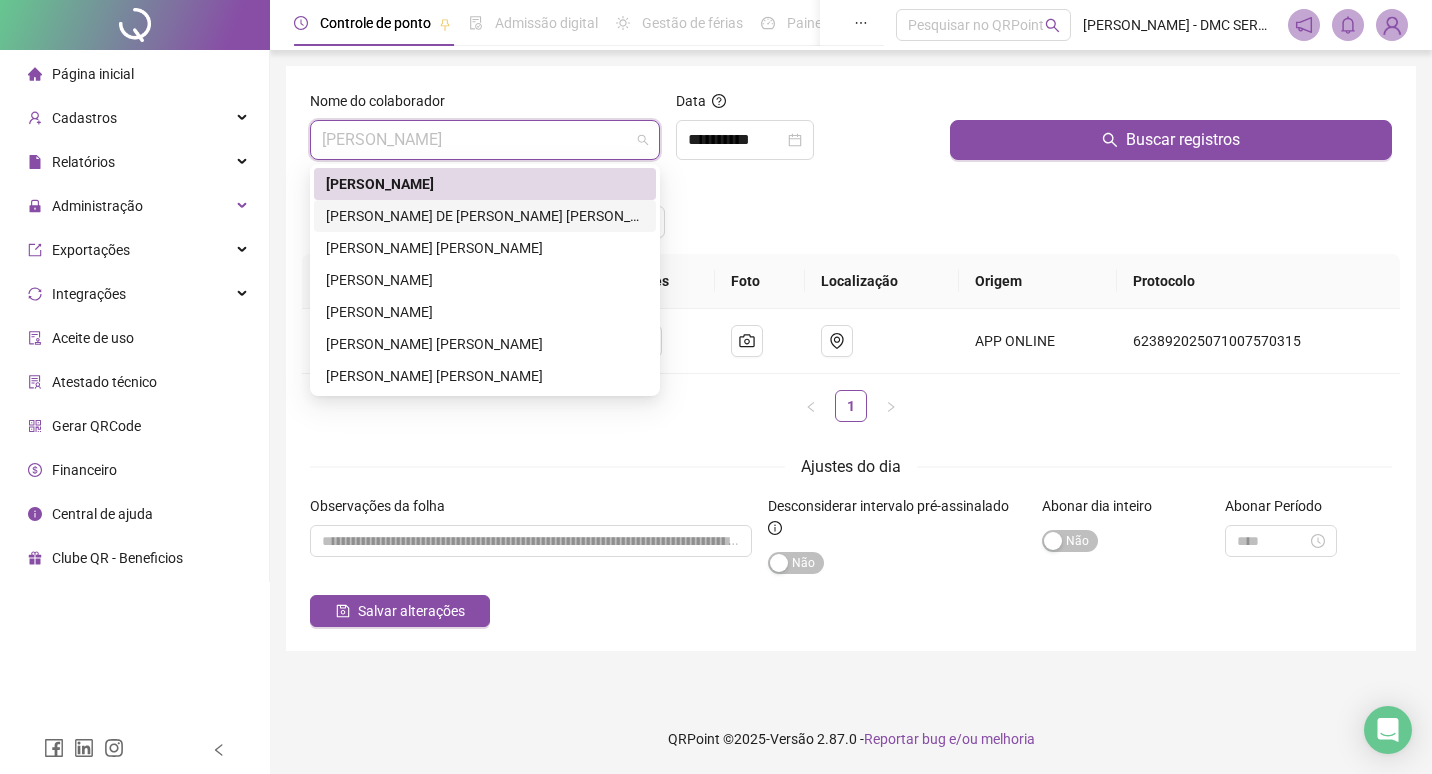 click on "[PERSON_NAME] DE [PERSON_NAME] [PERSON_NAME]" at bounding box center [485, 216] 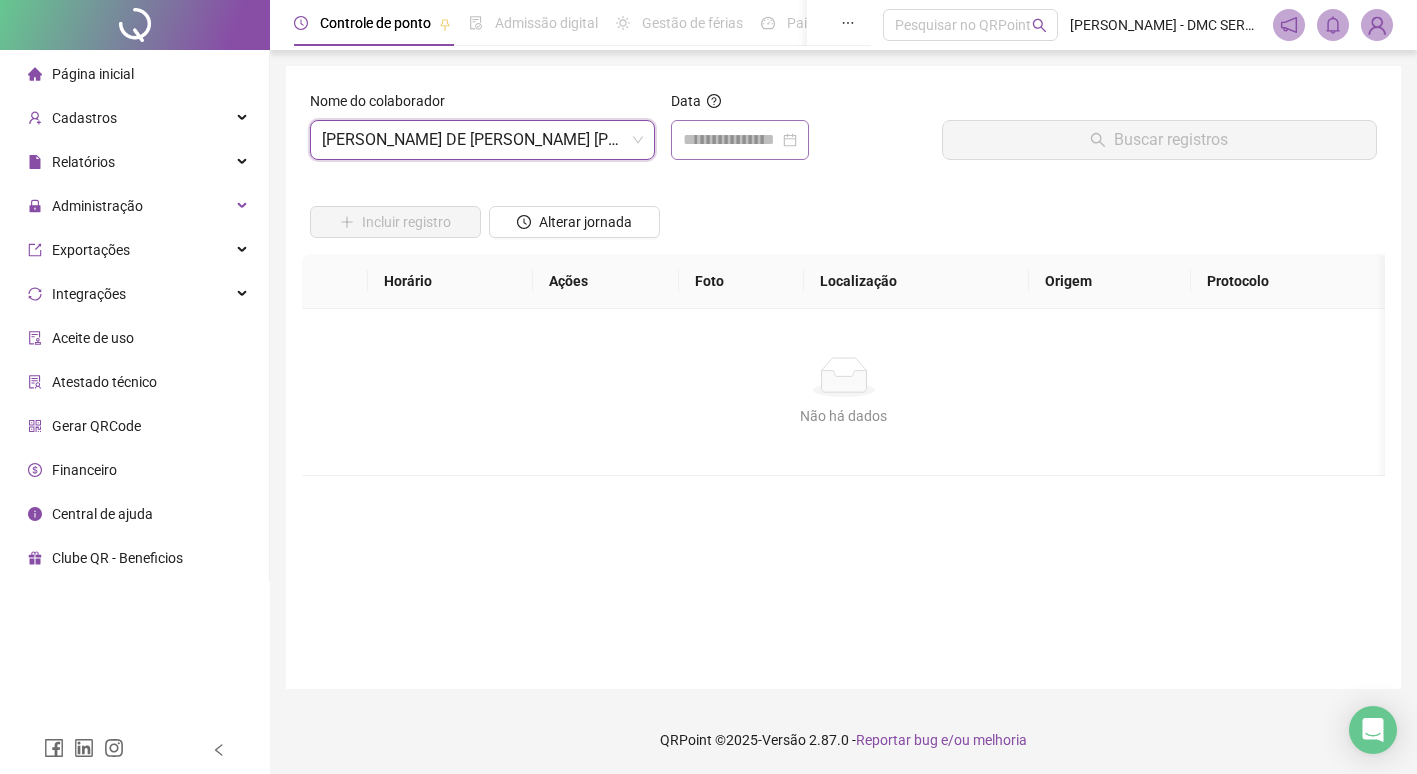 click at bounding box center [740, 140] 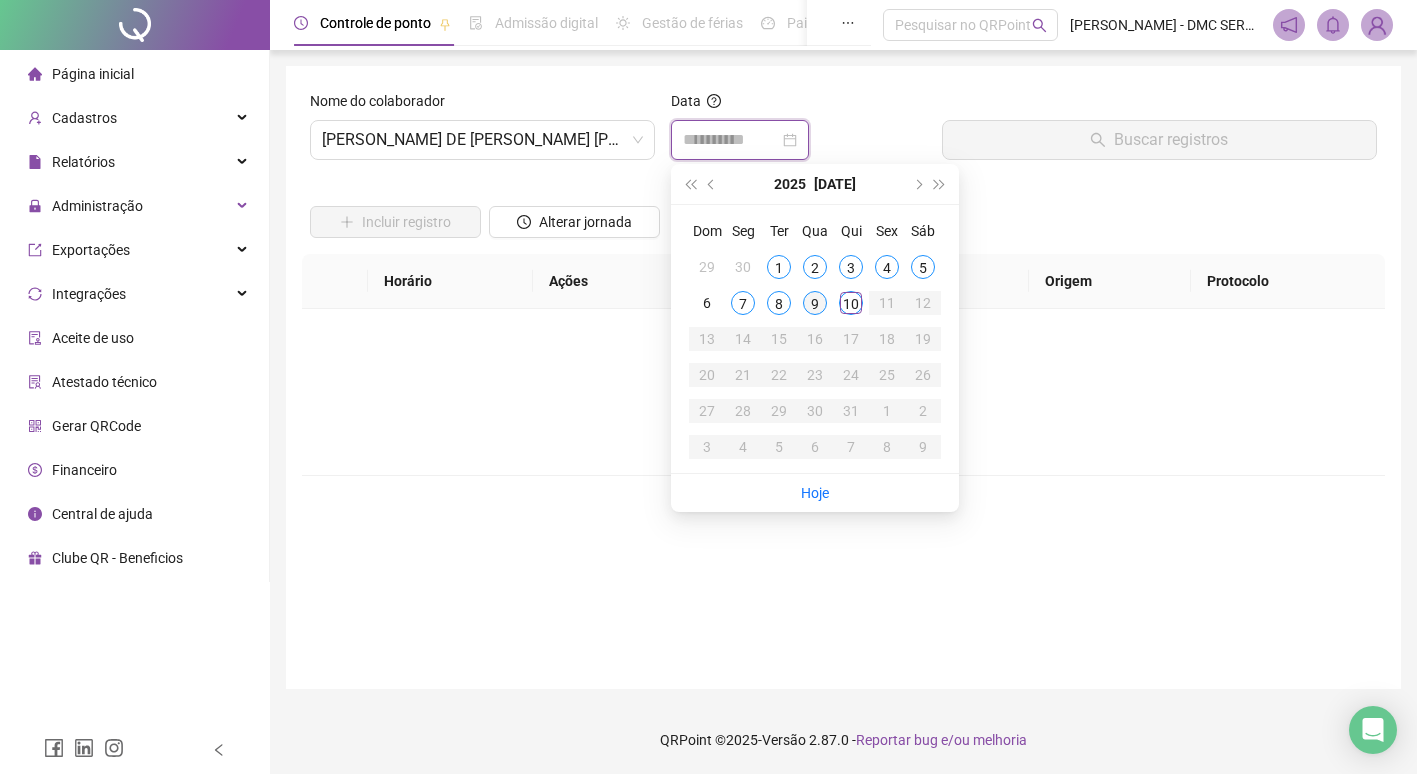 type on "**********" 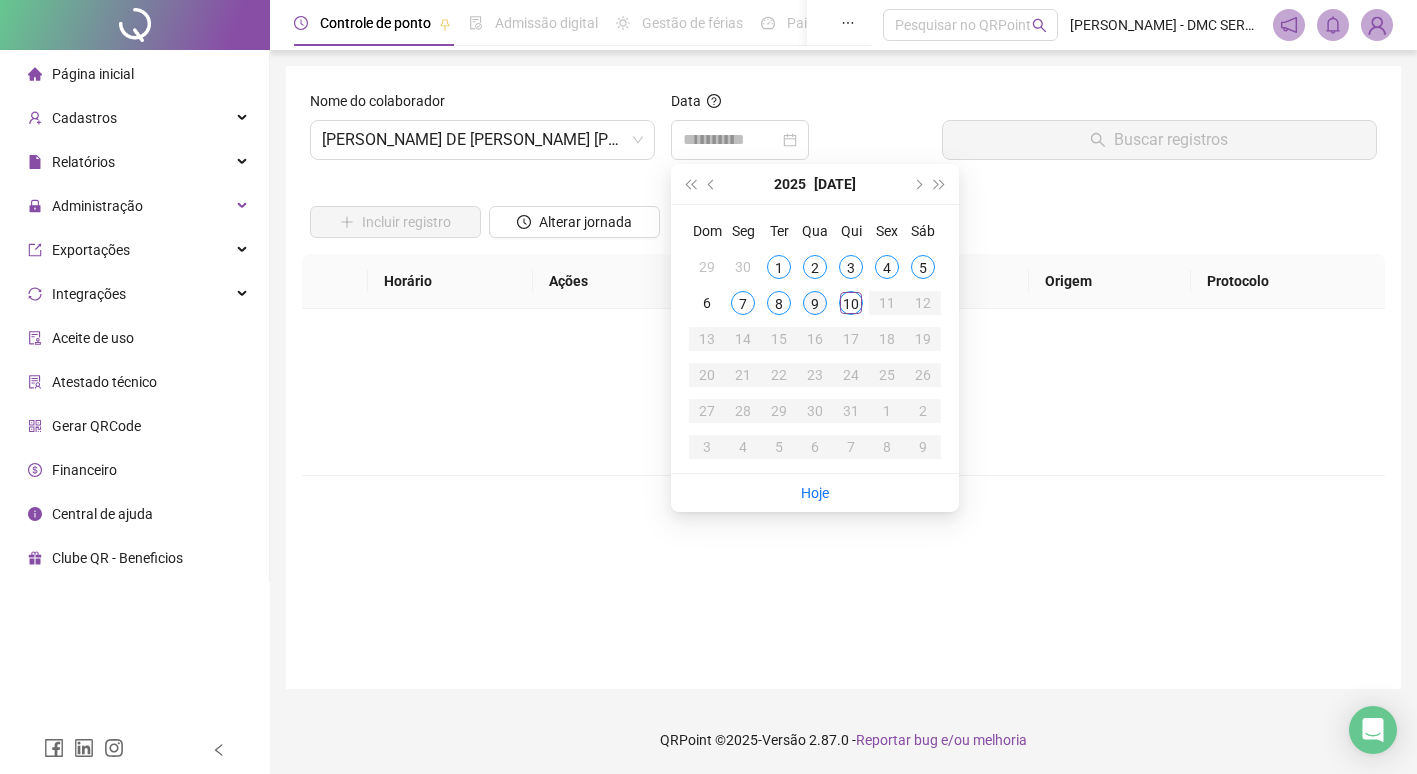click on "9" at bounding box center [815, 303] 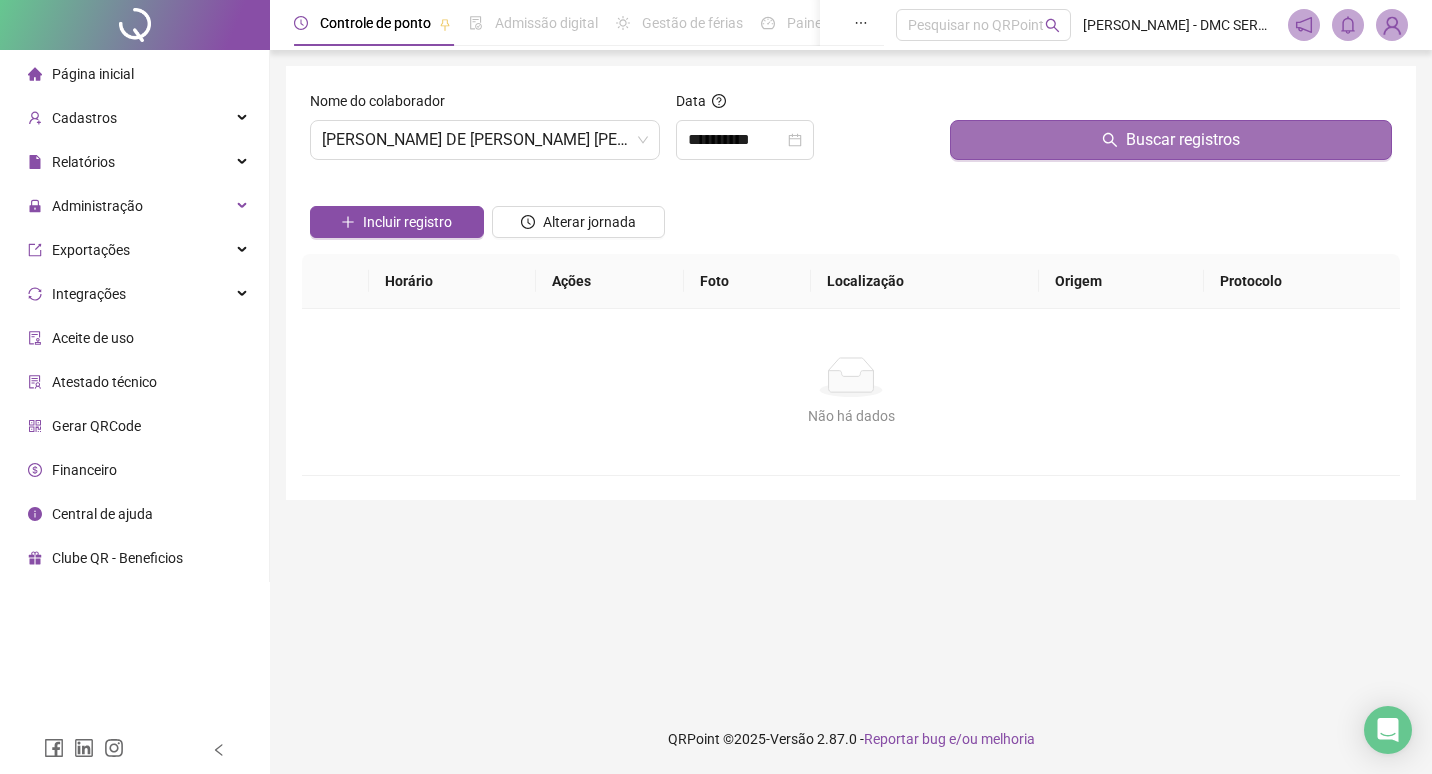 click on "Buscar registros" at bounding box center [1171, 140] 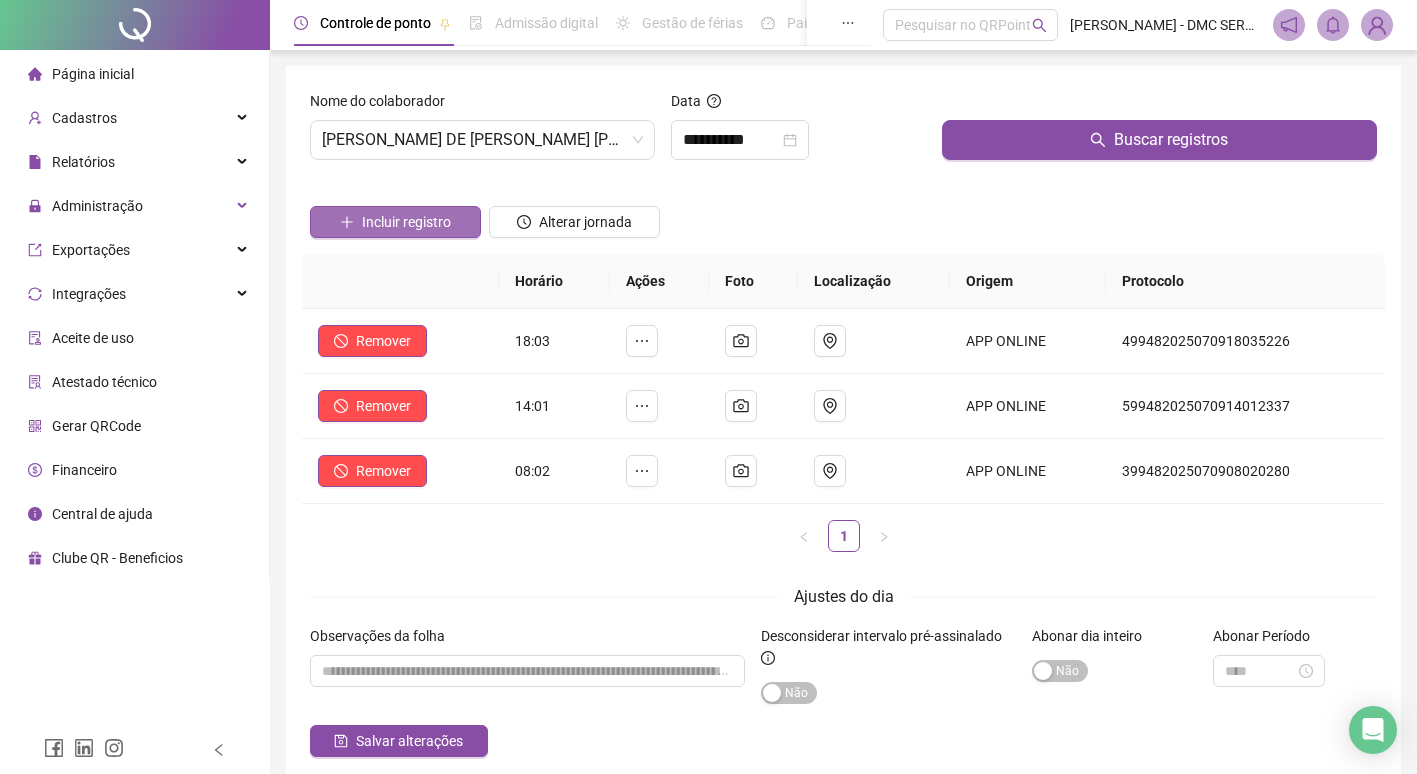 click on "Incluir registro" at bounding box center (406, 222) 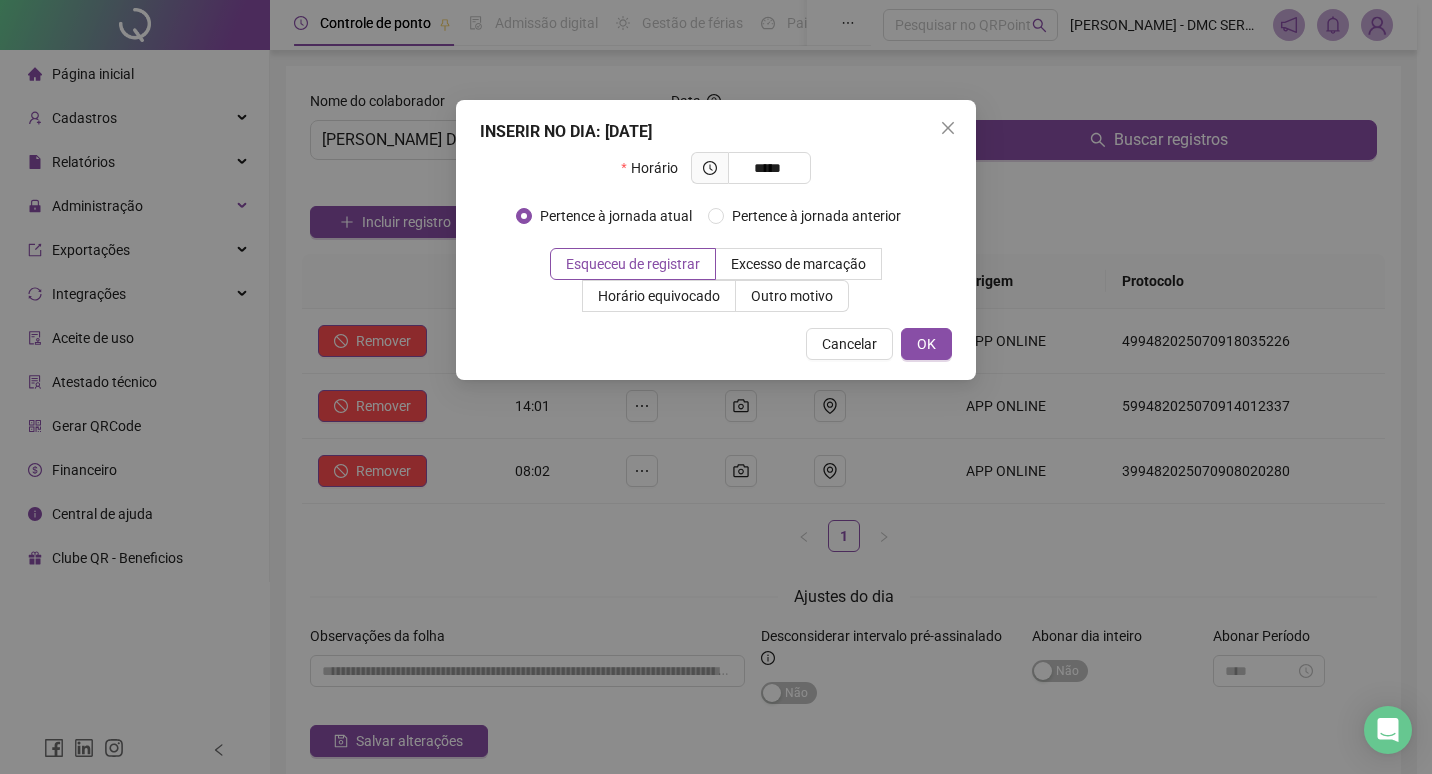 type on "*****" 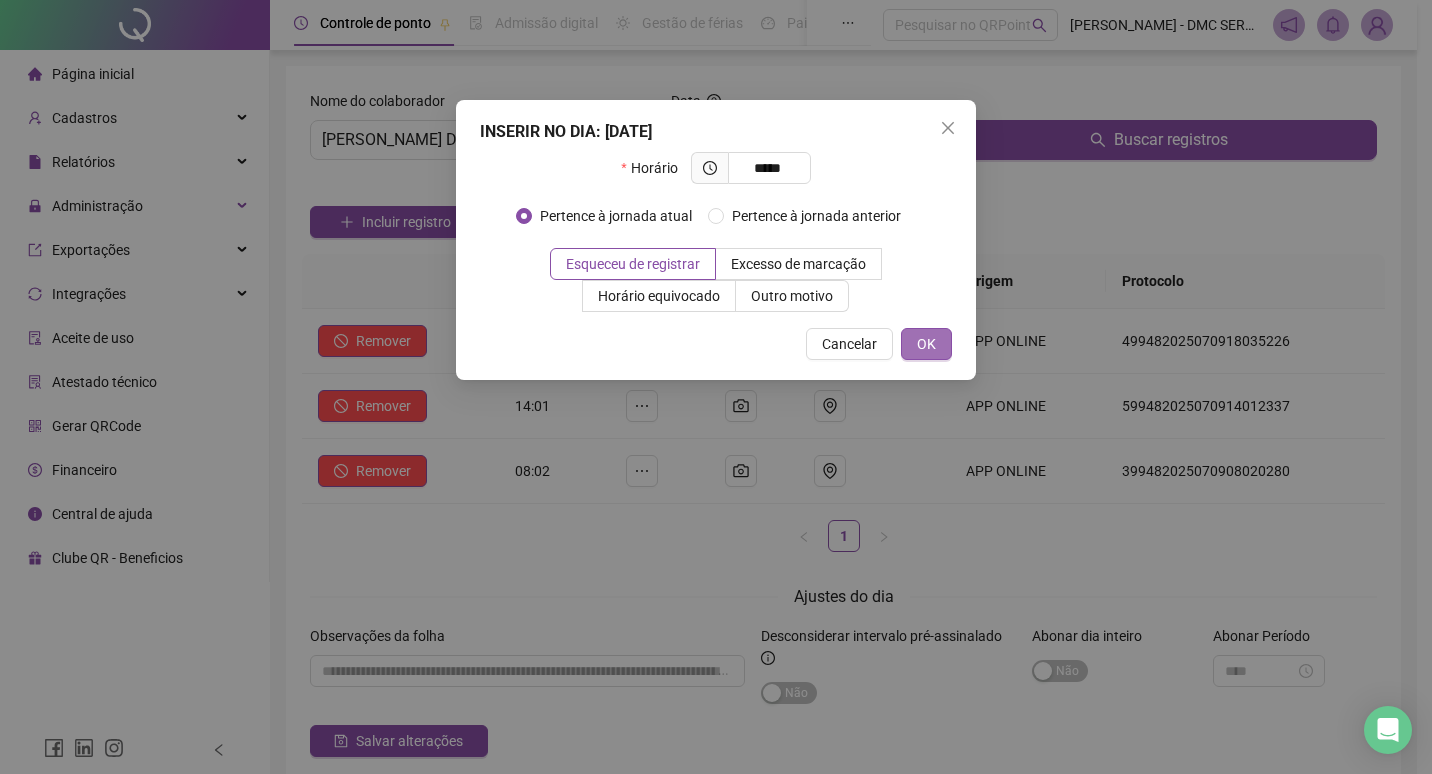 click on "OK" at bounding box center [926, 344] 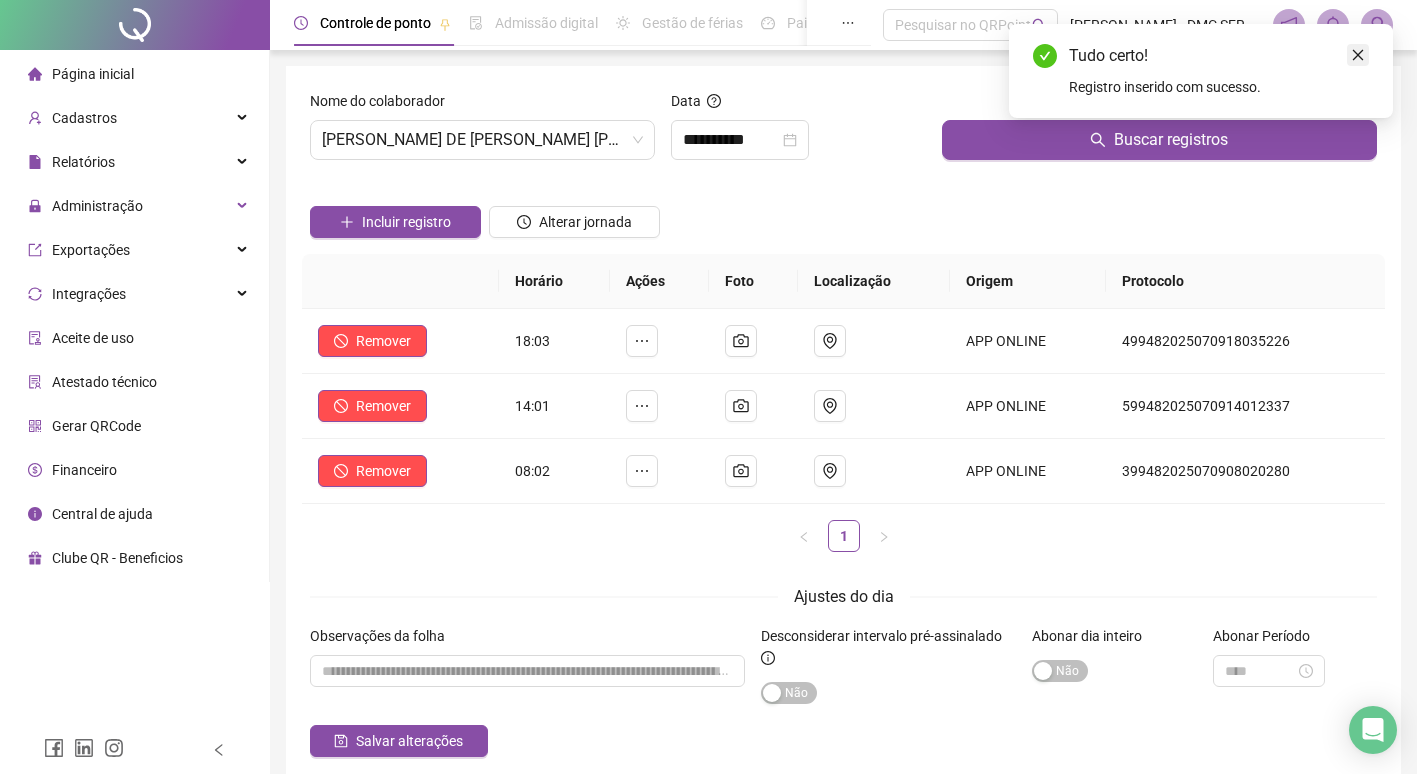 click 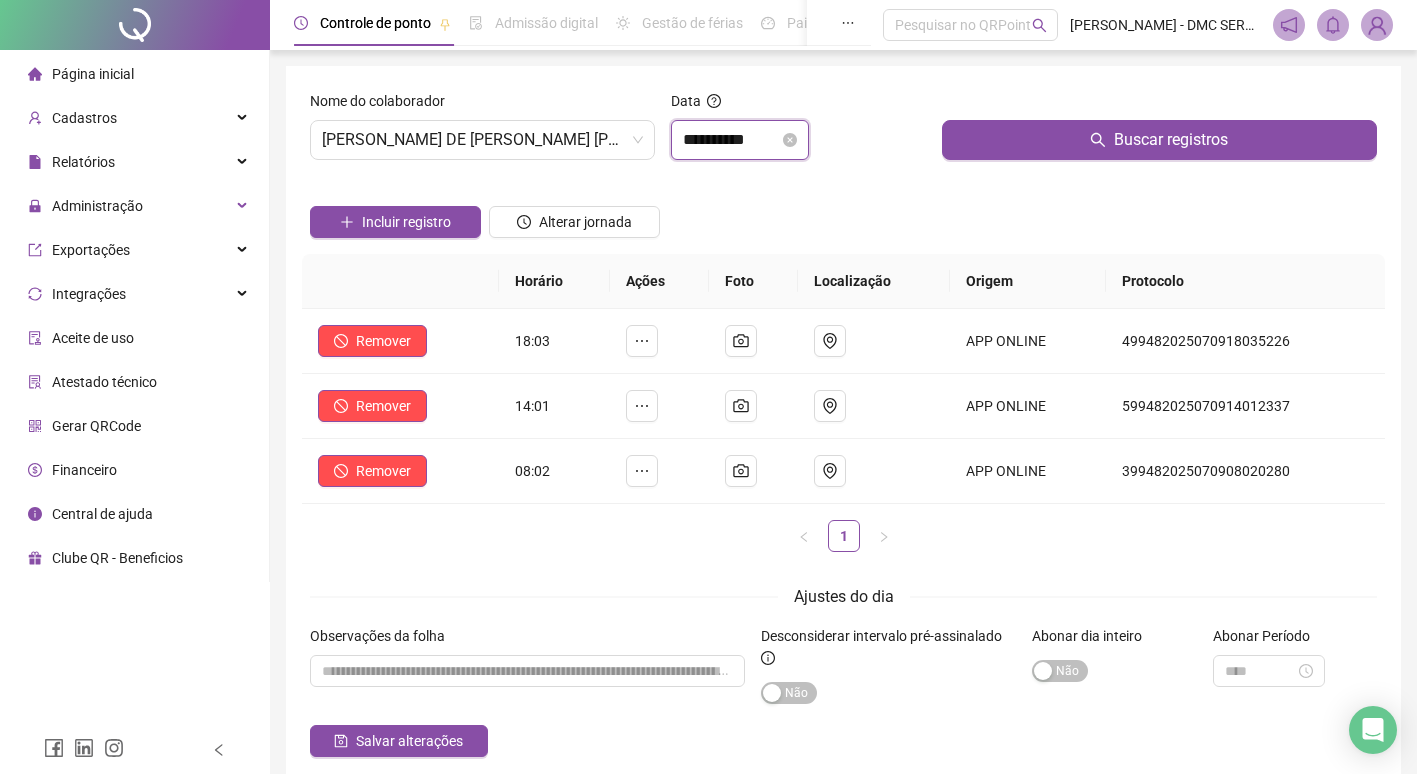 click on "**********" at bounding box center [731, 140] 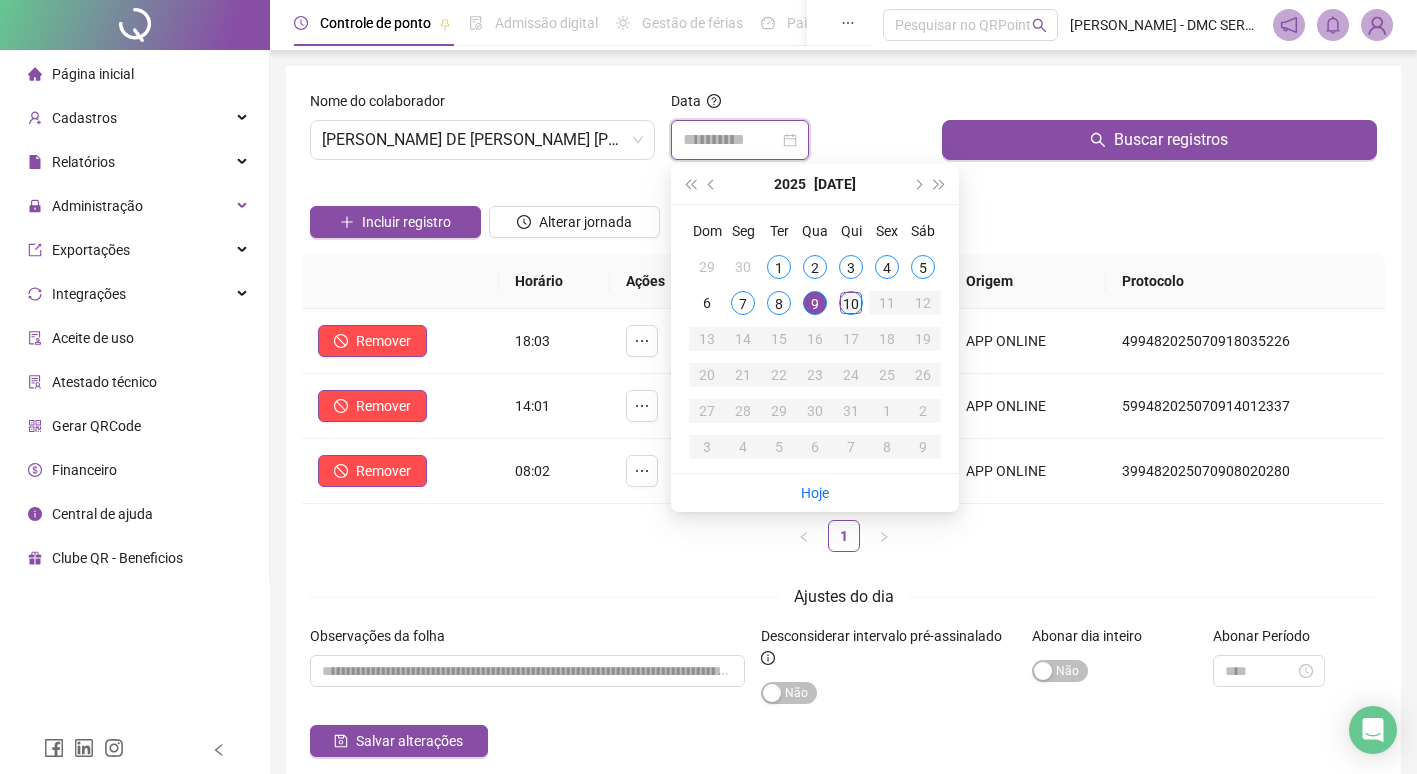 type on "**********" 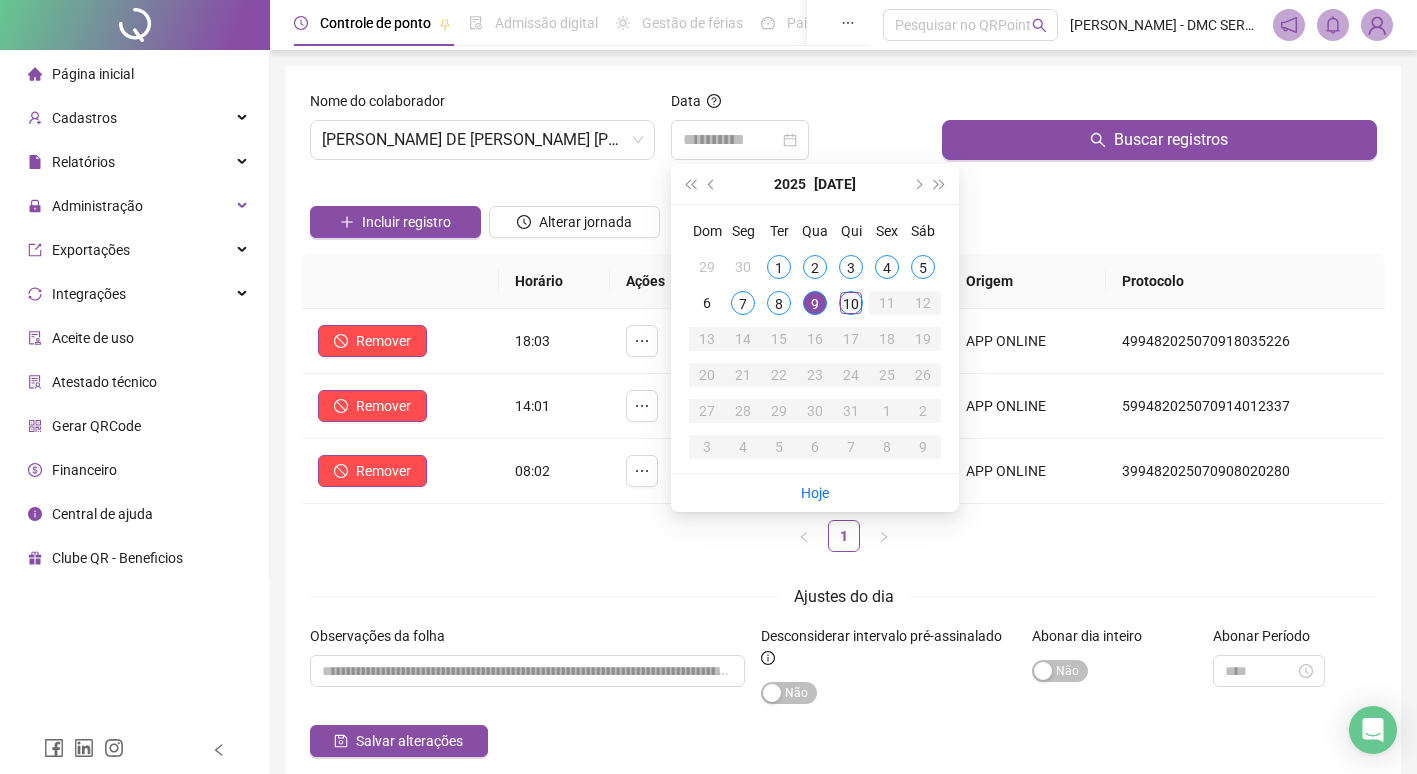 click on "10" at bounding box center (851, 303) 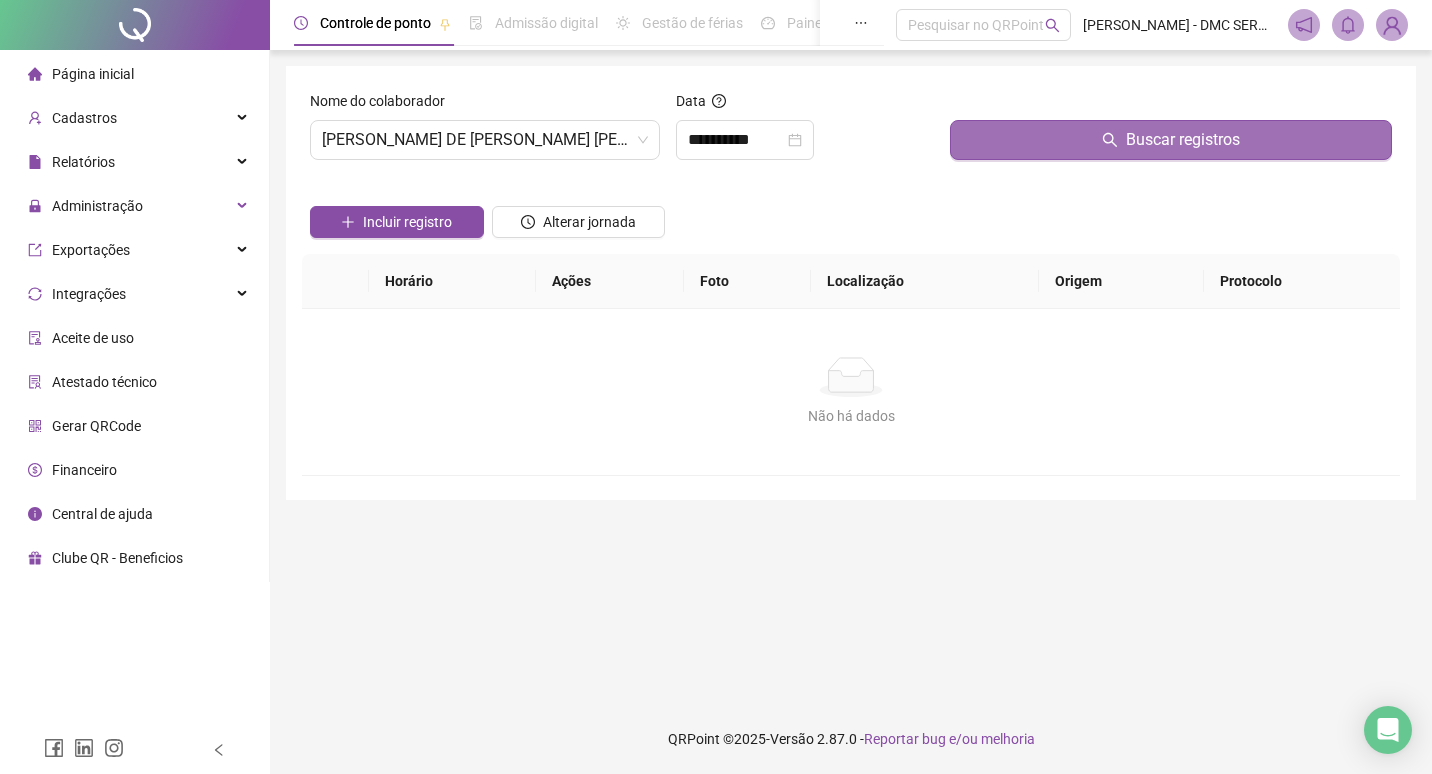 click on "Buscar registros" at bounding box center [1171, 140] 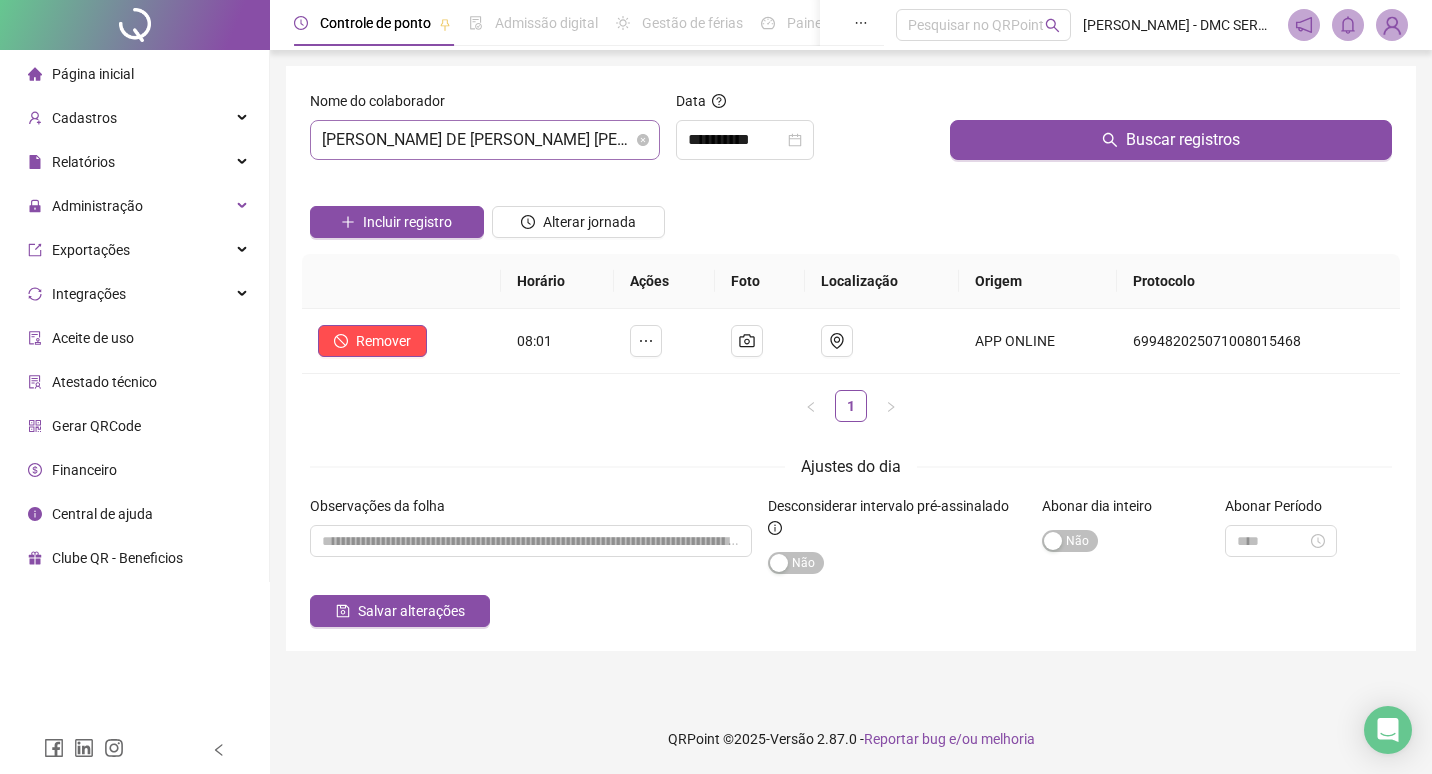 click on "[PERSON_NAME] DE [PERSON_NAME] [PERSON_NAME]" at bounding box center [485, 140] 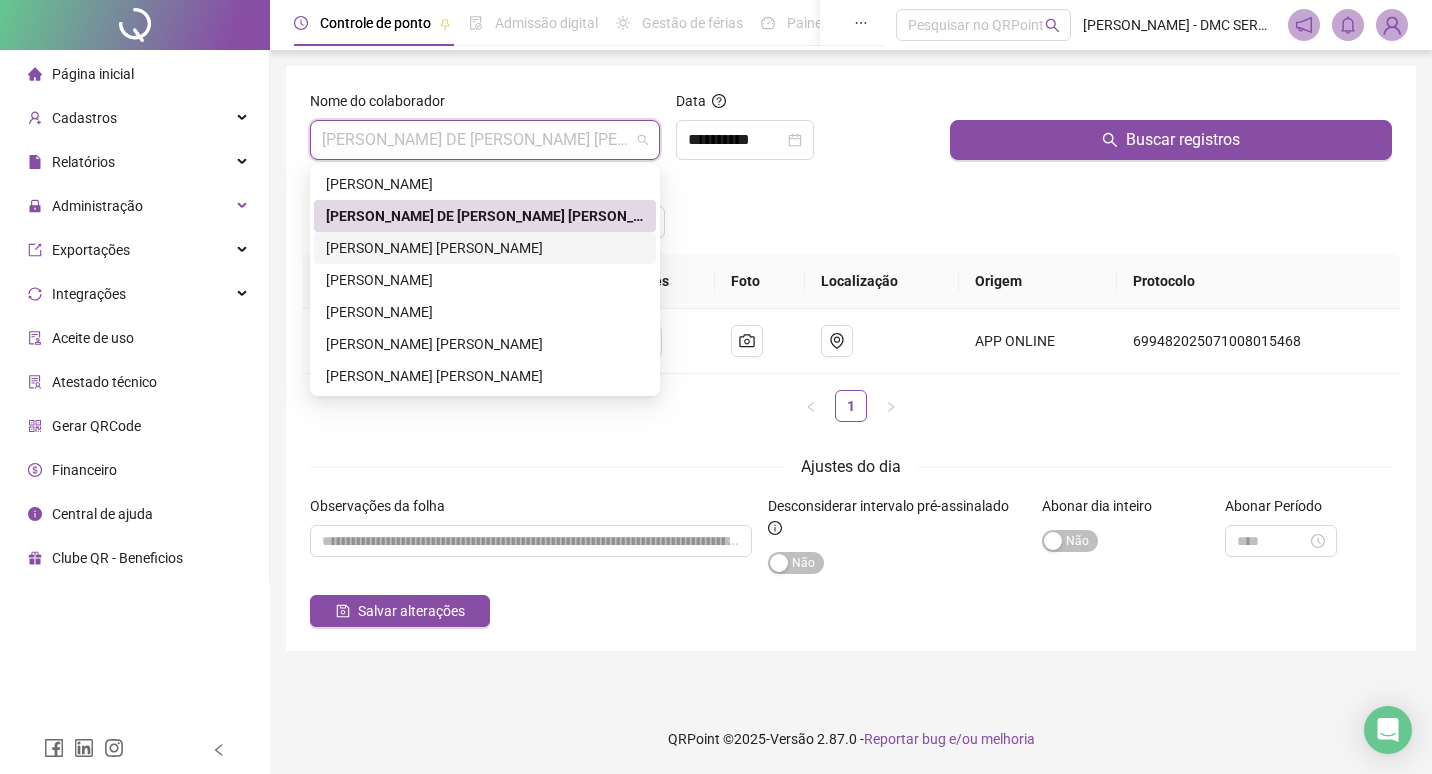 click on "[PERSON_NAME] [PERSON_NAME]" at bounding box center (485, 248) 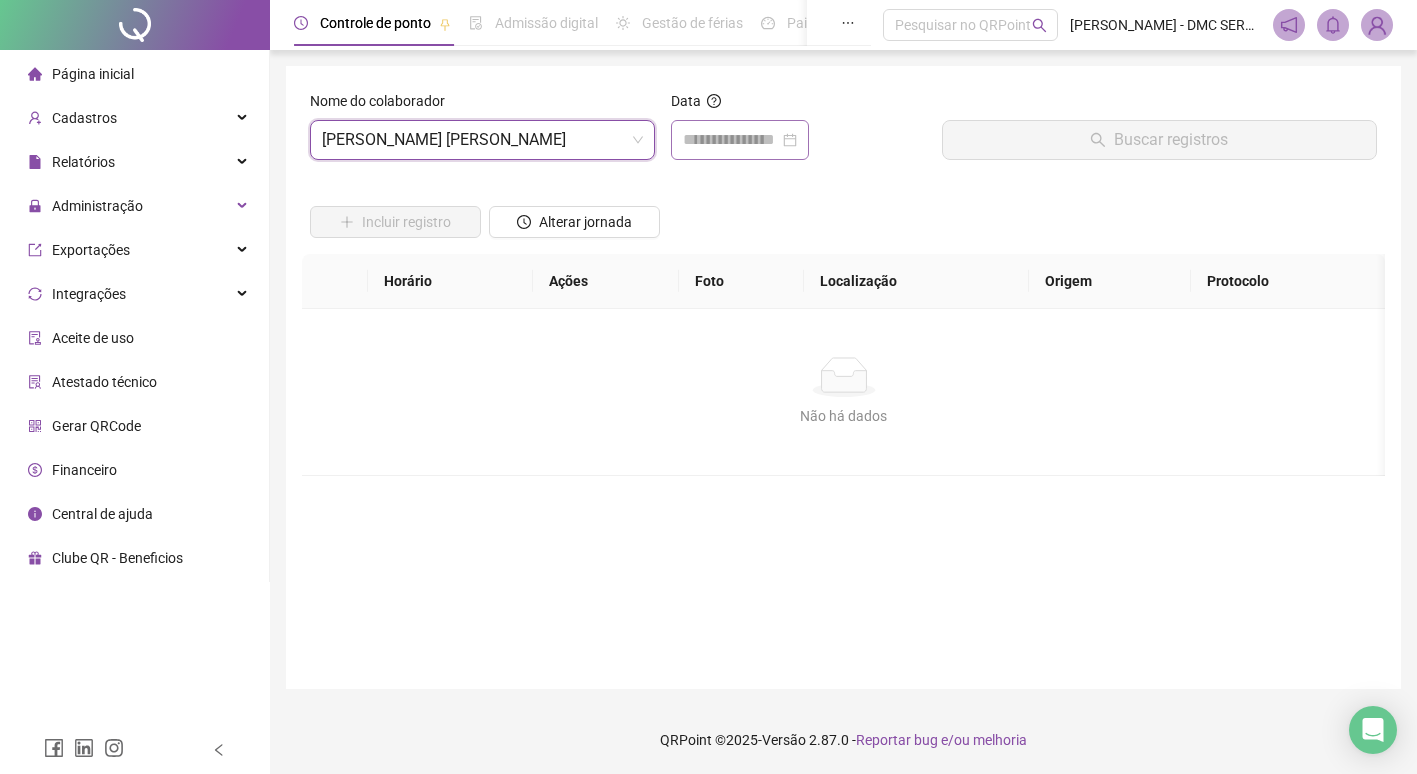 click at bounding box center [740, 140] 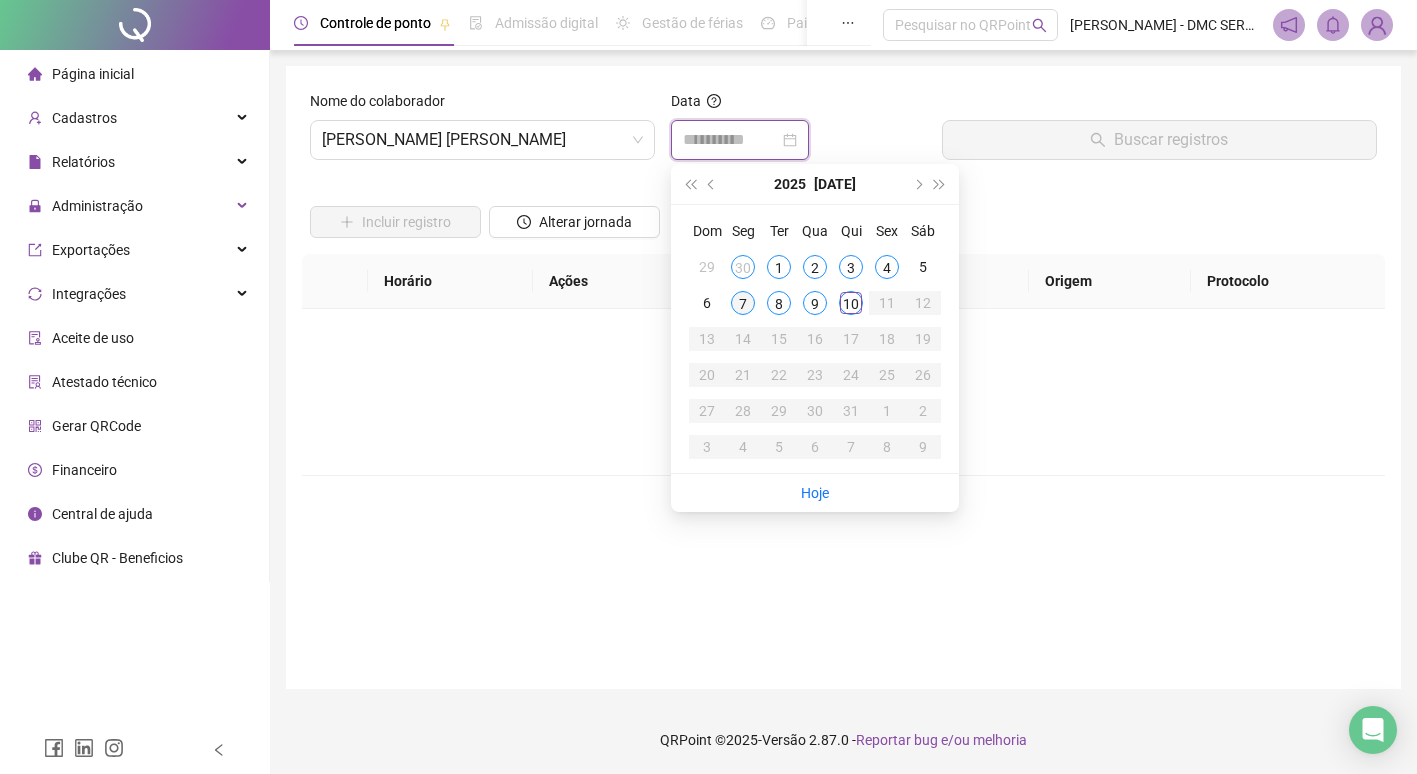type on "**********" 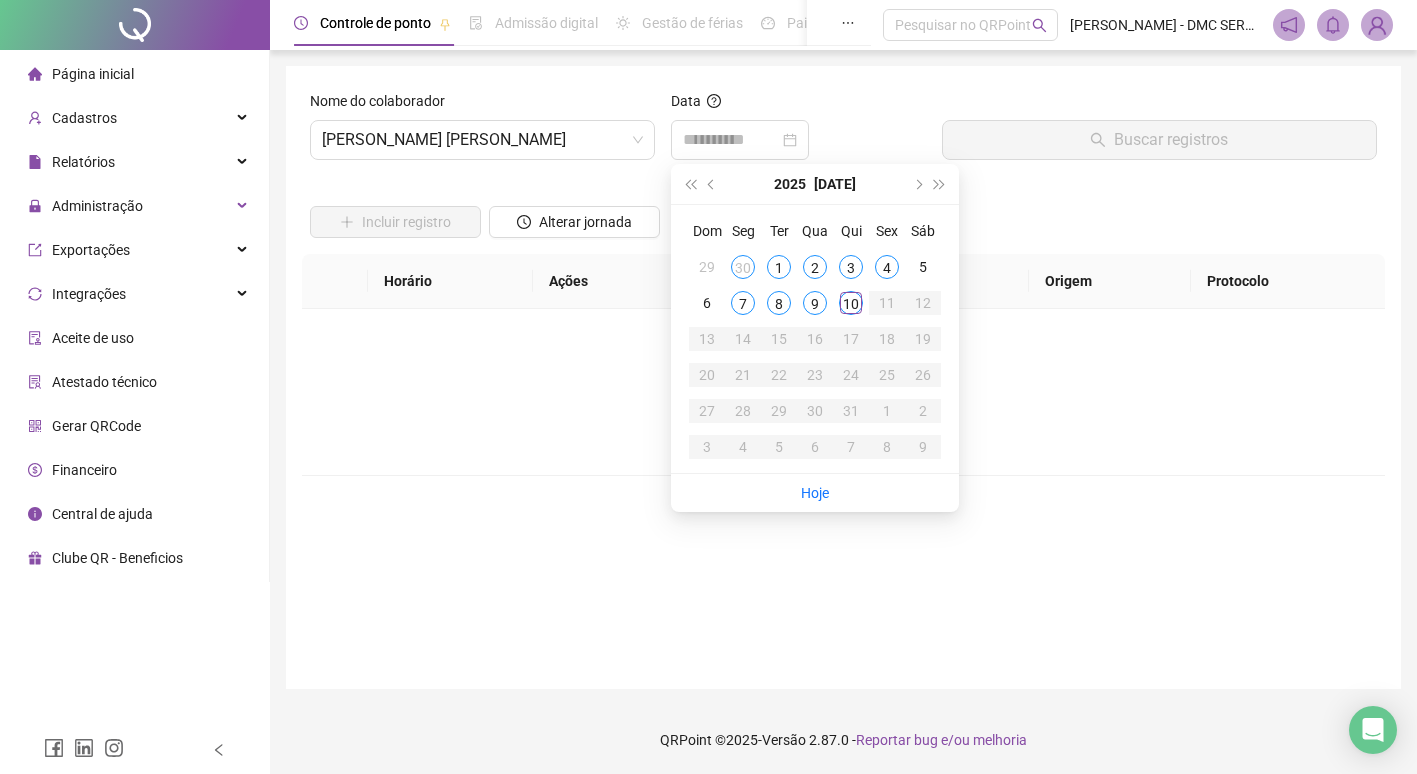 click on "9" at bounding box center [815, 303] 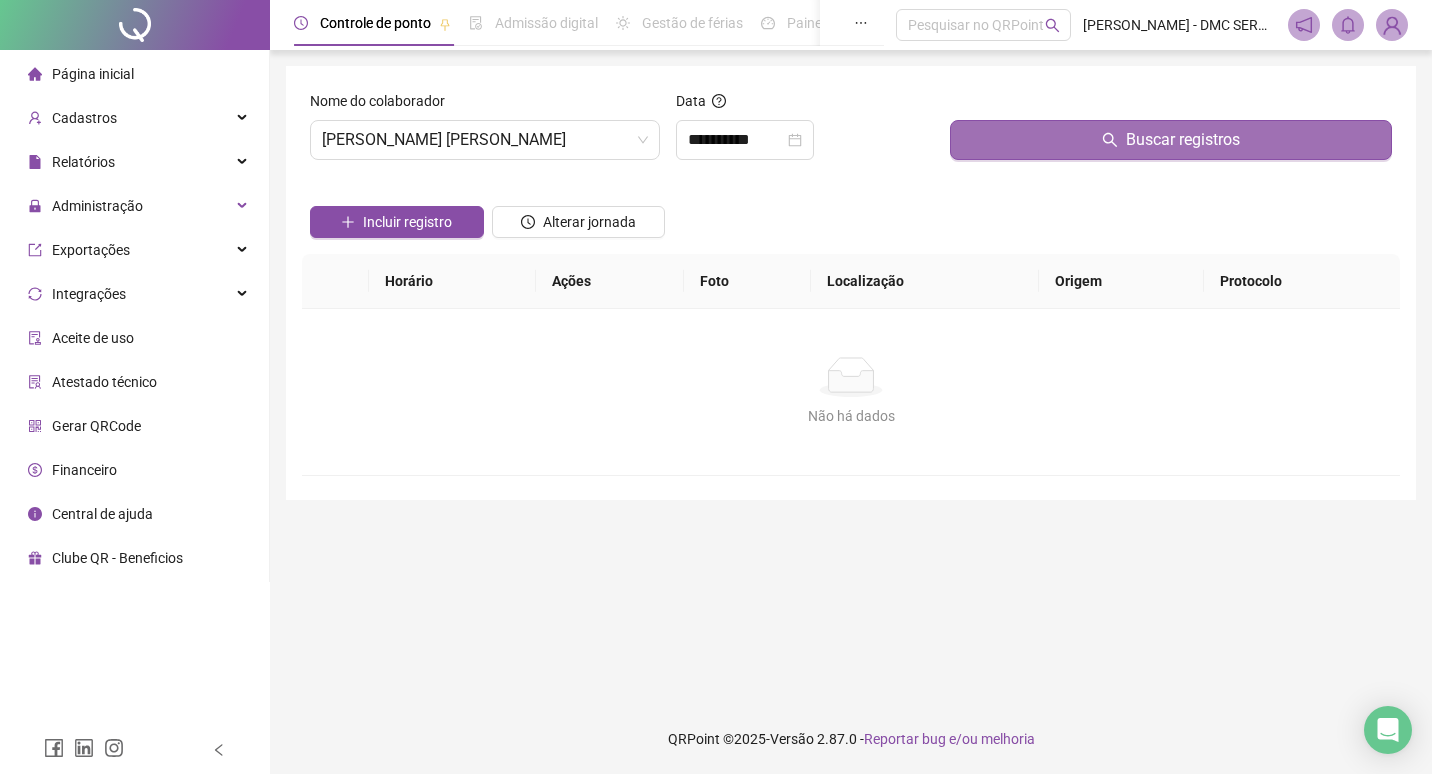 click on "Buscar registros" at bounding box center [1171, 140] 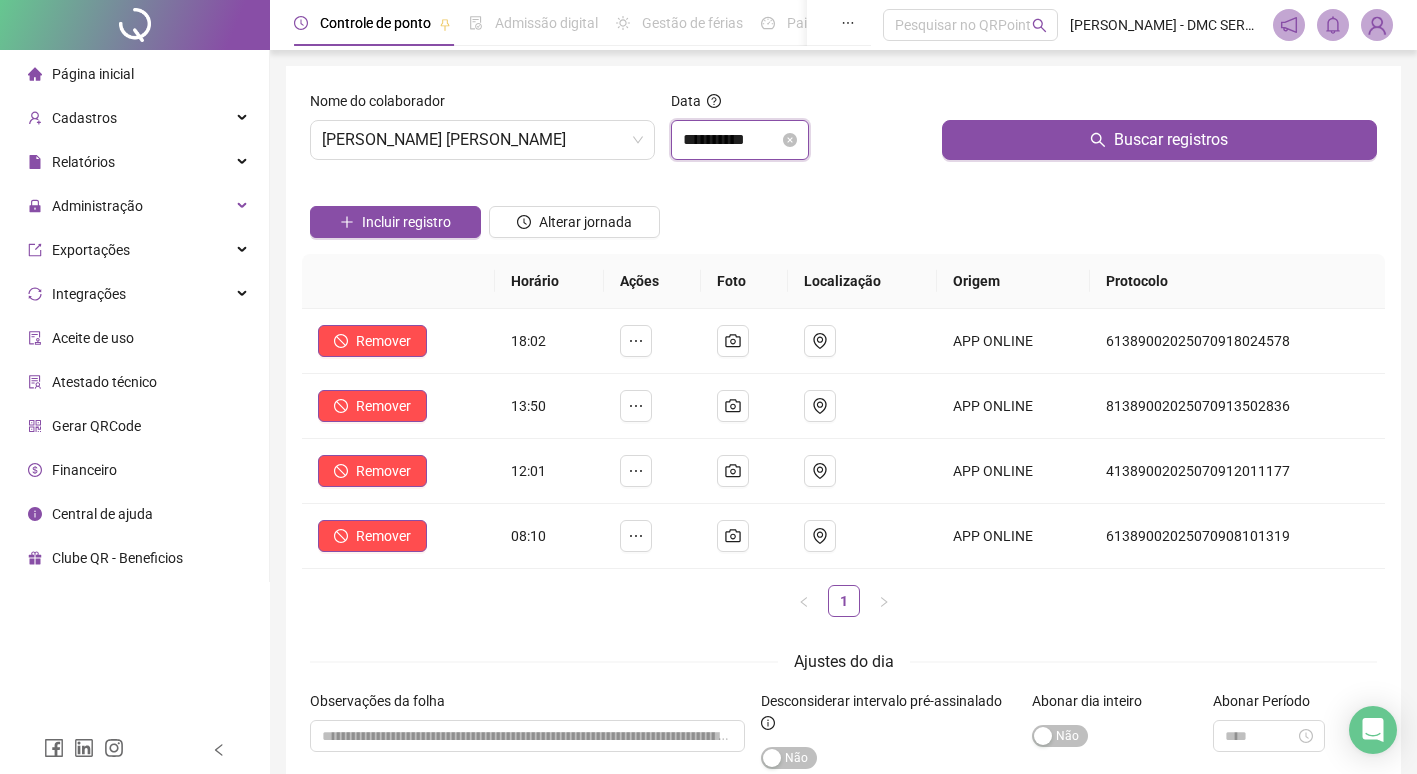 click on "**********" at bounding box center [731, 140] 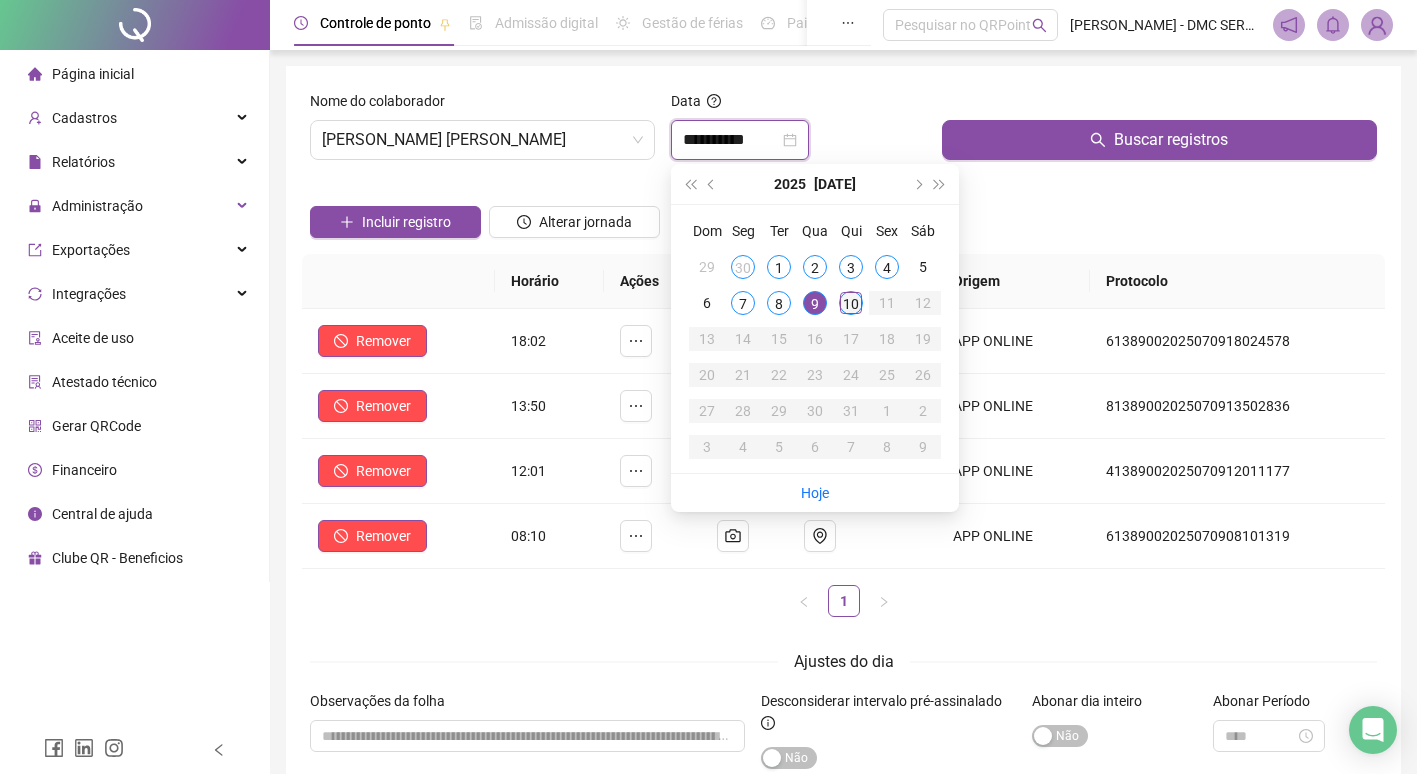 type on "**********" 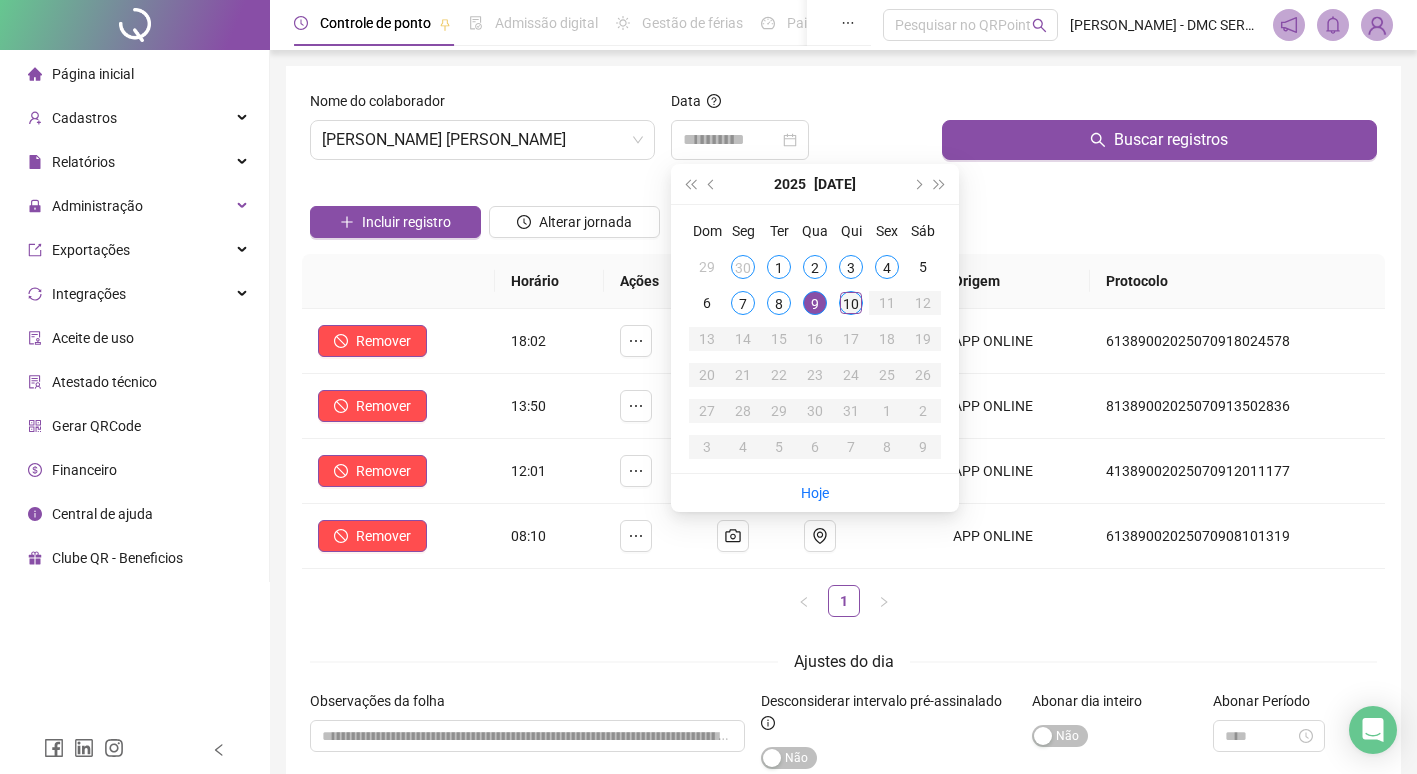 click on "10" at bounding box center (851, 303) 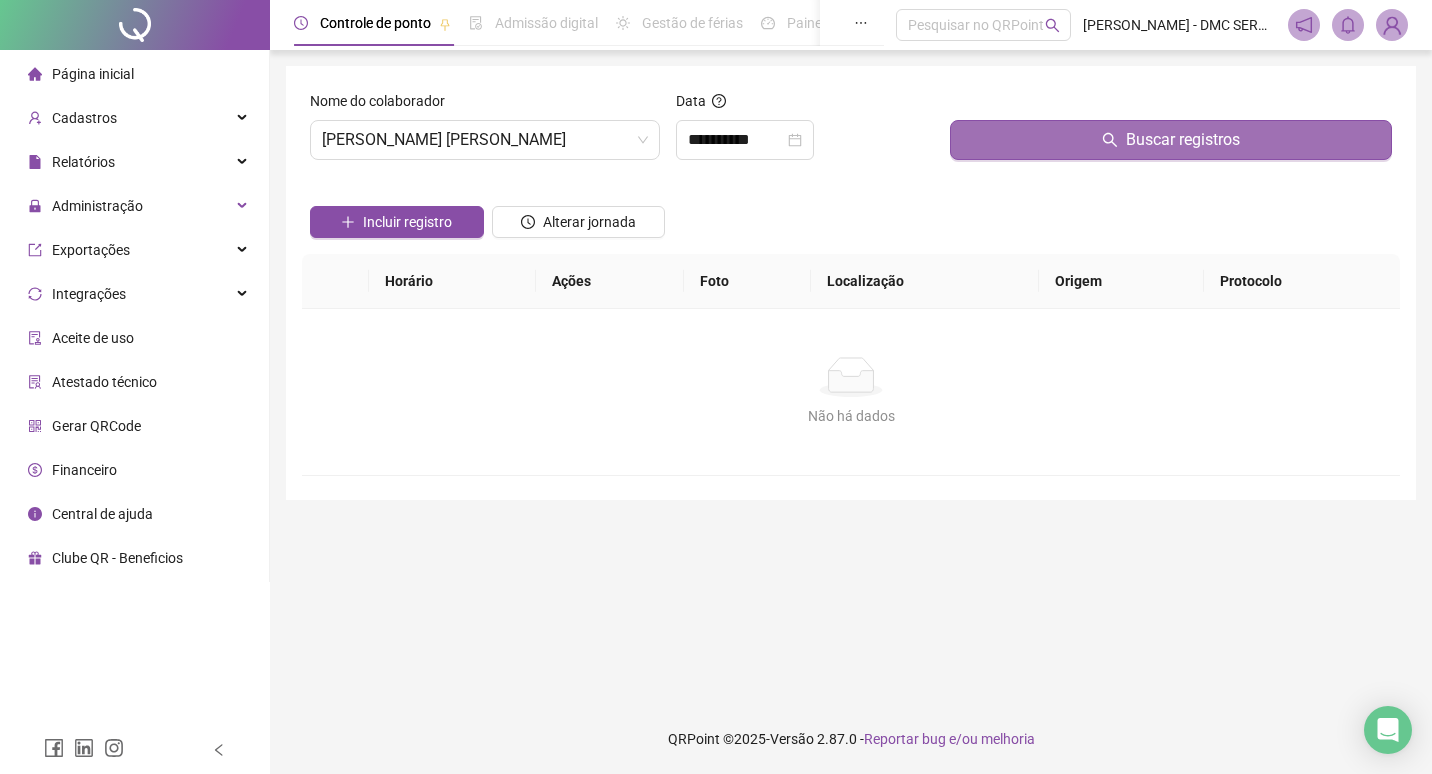 click on "Buscar registros" at bounding box center (1171, 140) 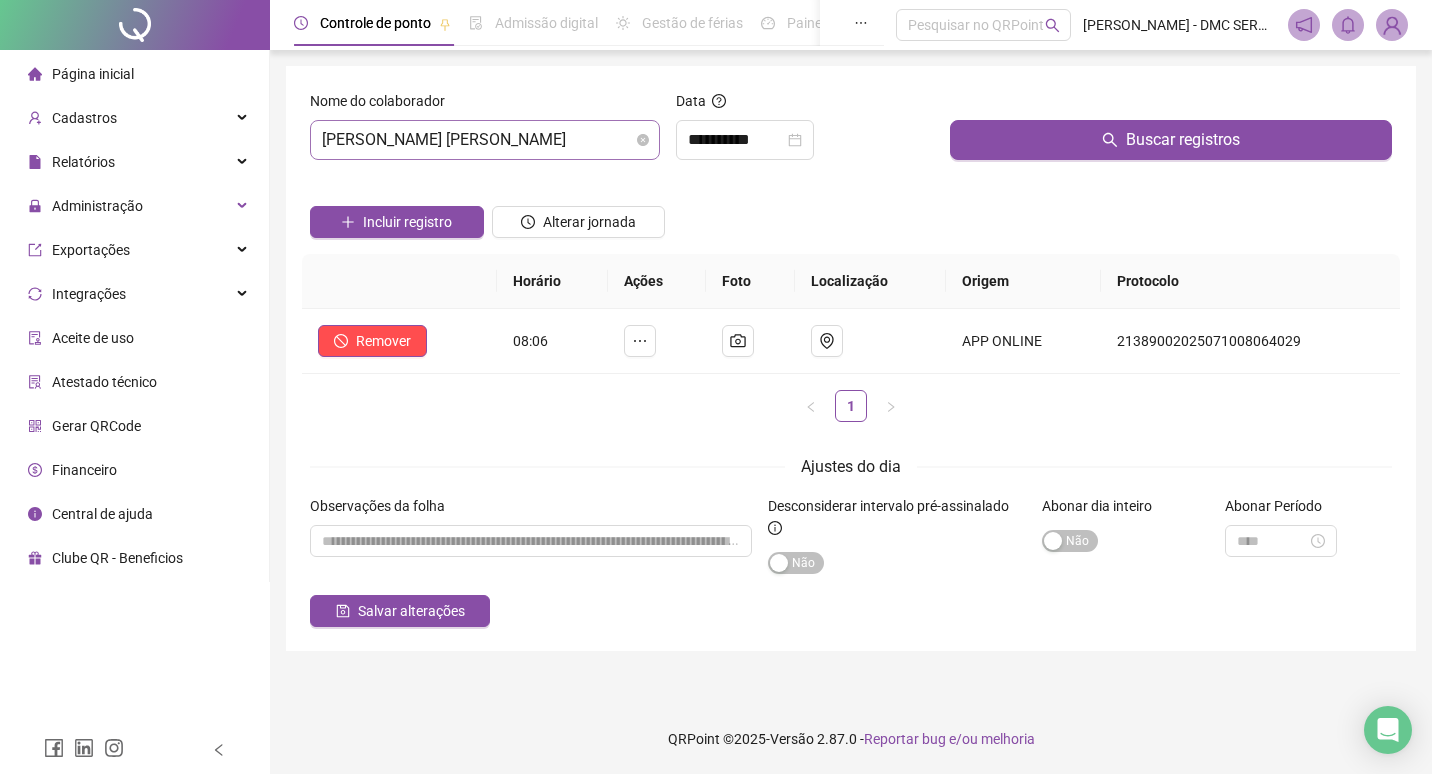 click on "[PERSON_NAME] [PERSON_NAME]" at bounding box center (485, 140) 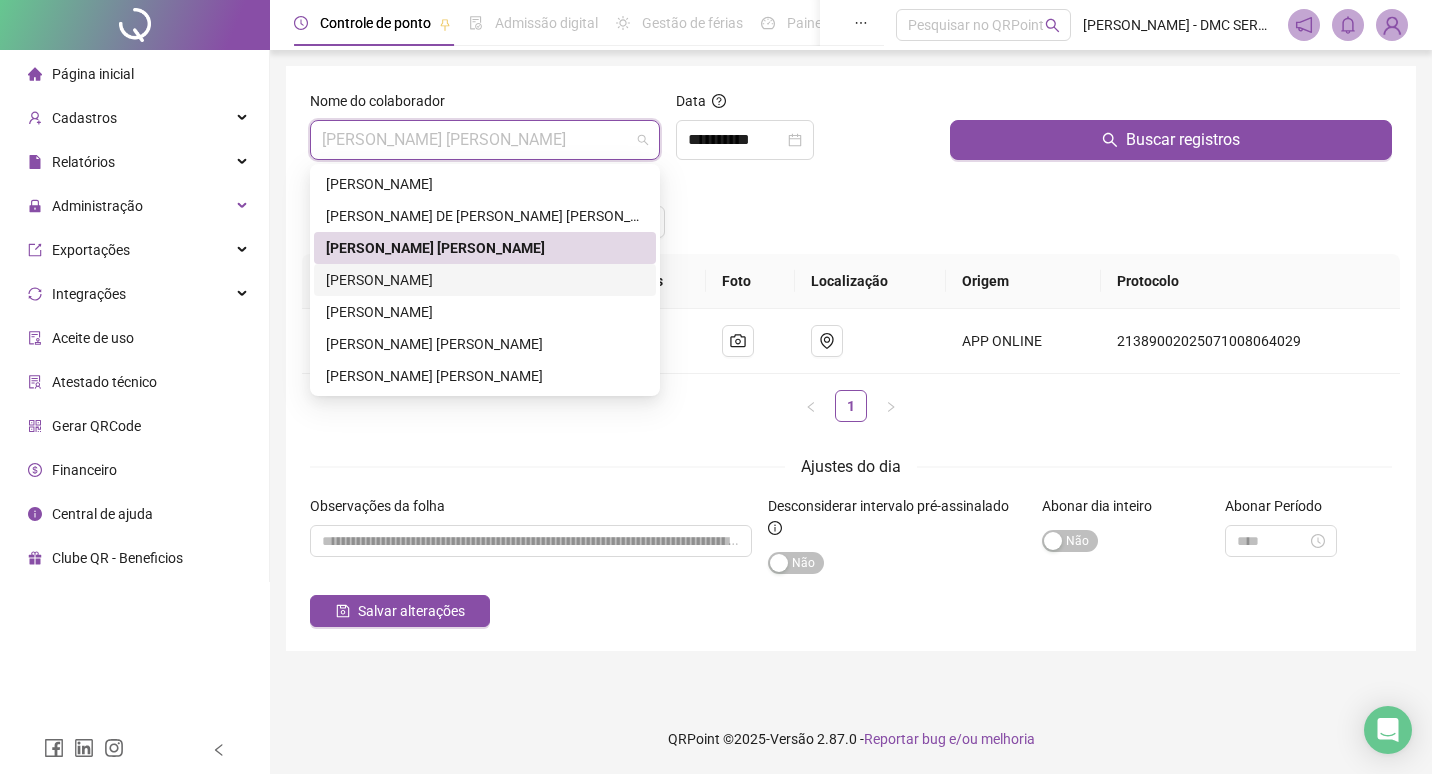 click on "[PERSON_NAME]" at bounding box center (485, 280) 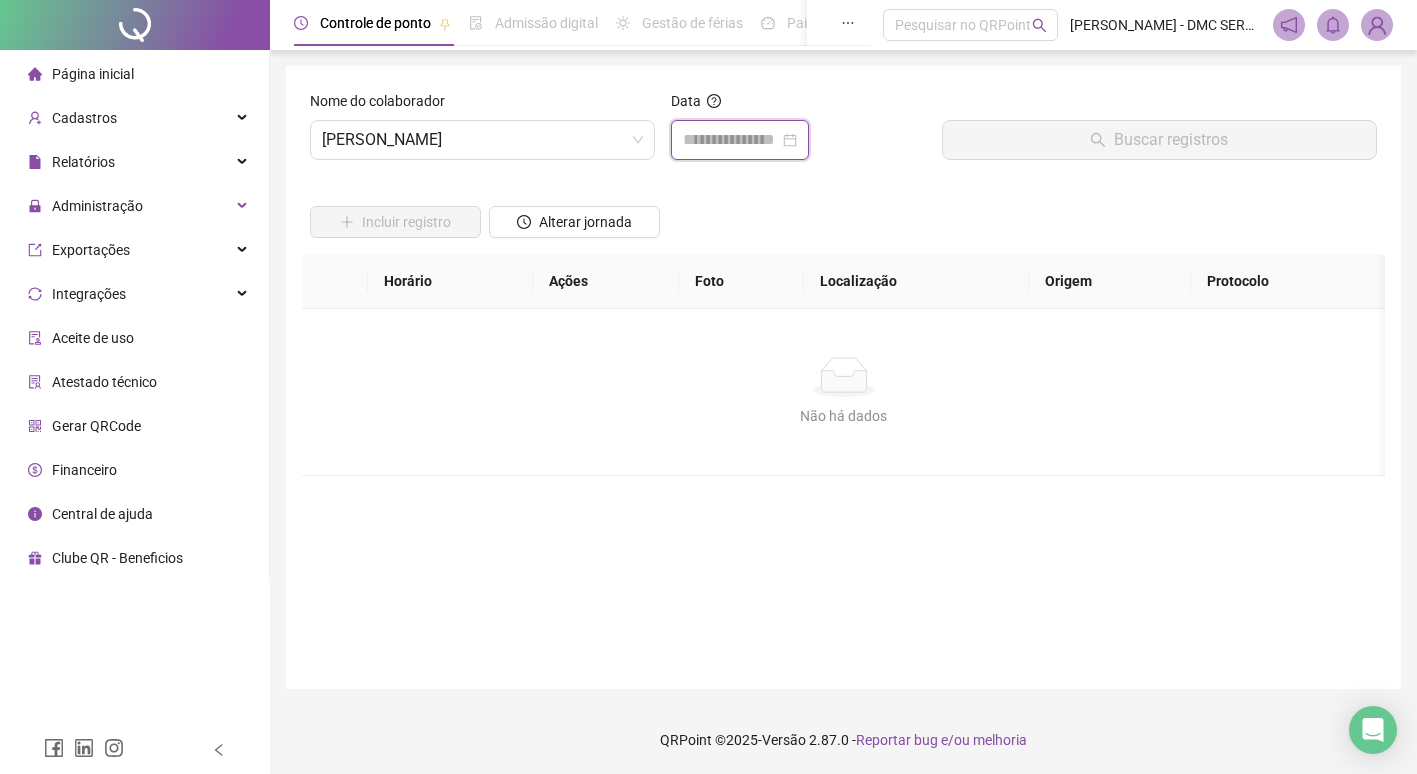 click at bounding box center [731, 140] 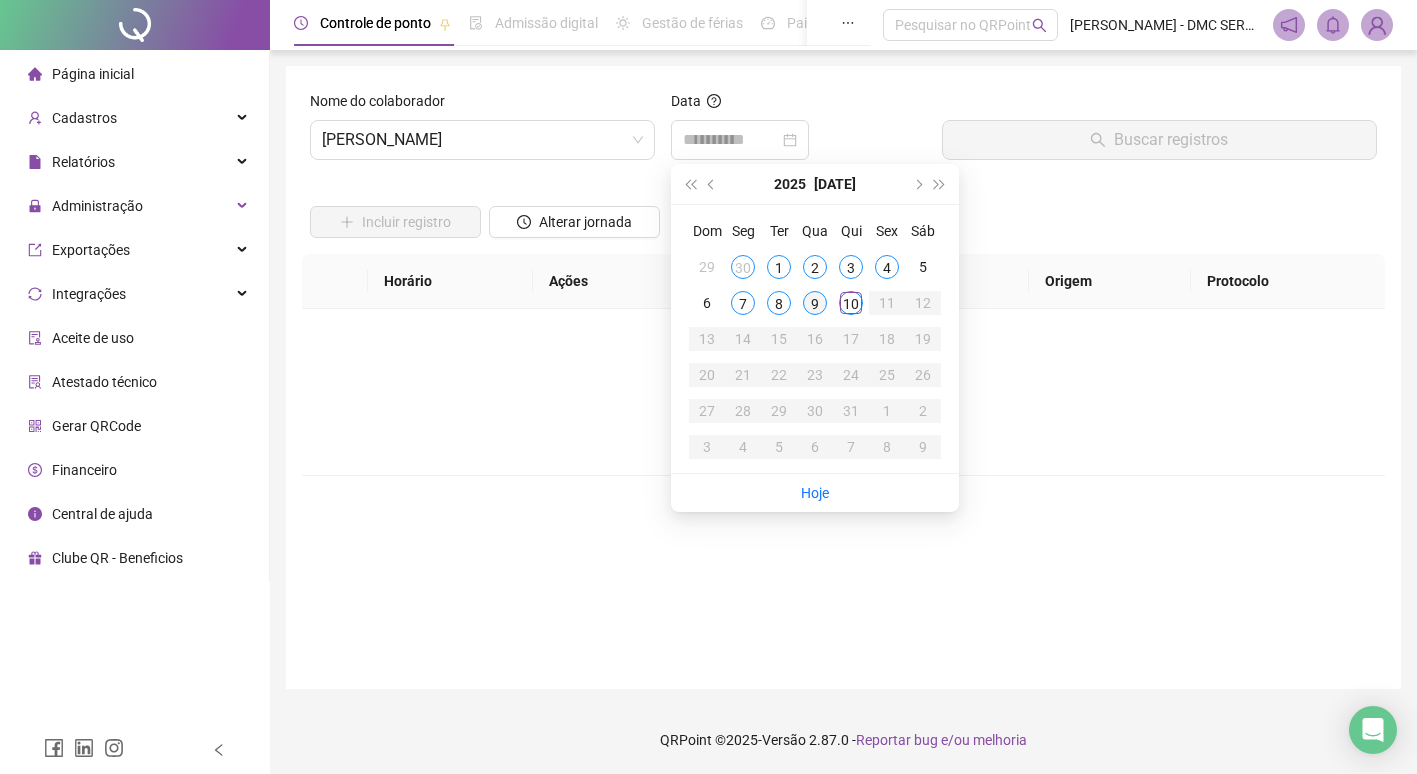 click on "9" at bounding box center (815, 303) 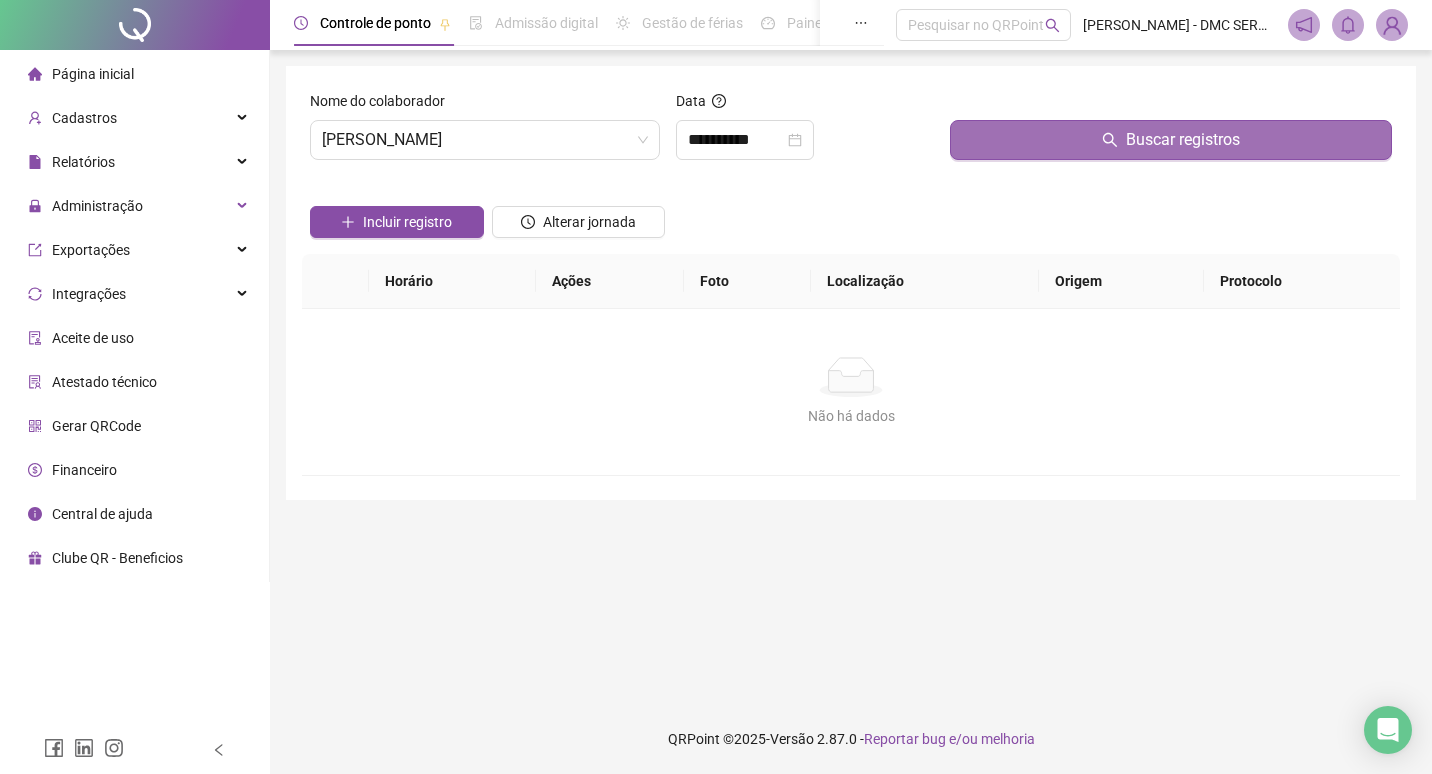 click on "Buscar registros" at bounding box center (1171, 140) 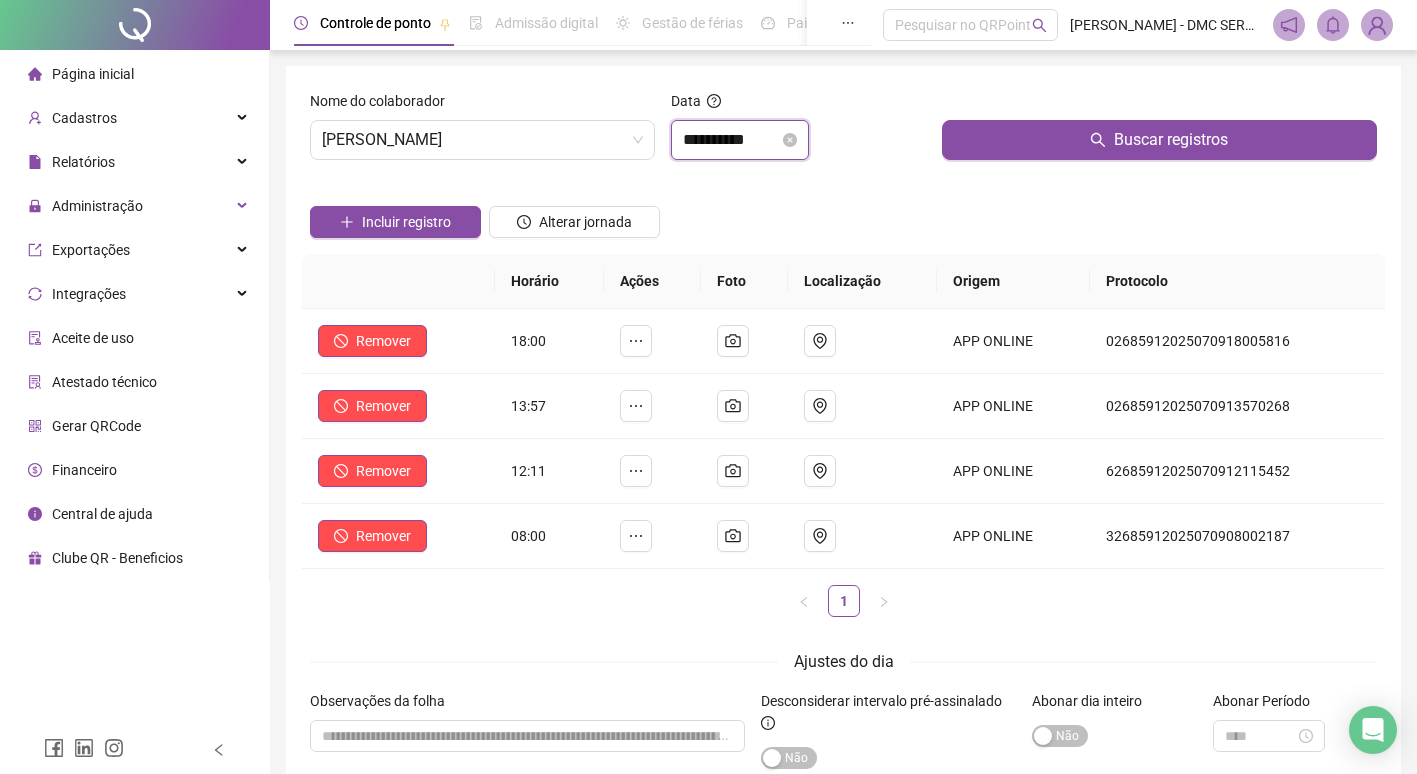 click on "**********" at bounding box center (731, 140) 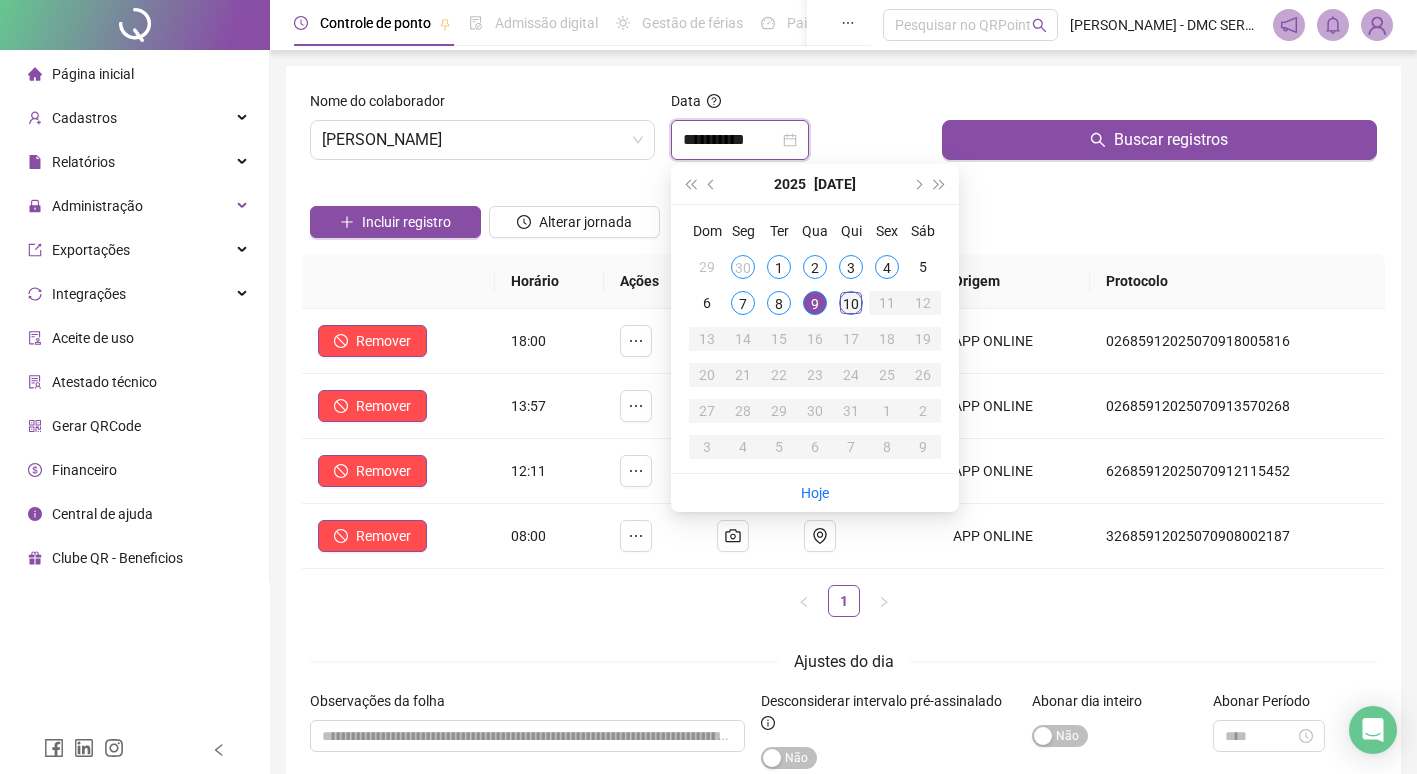 type on "**********" 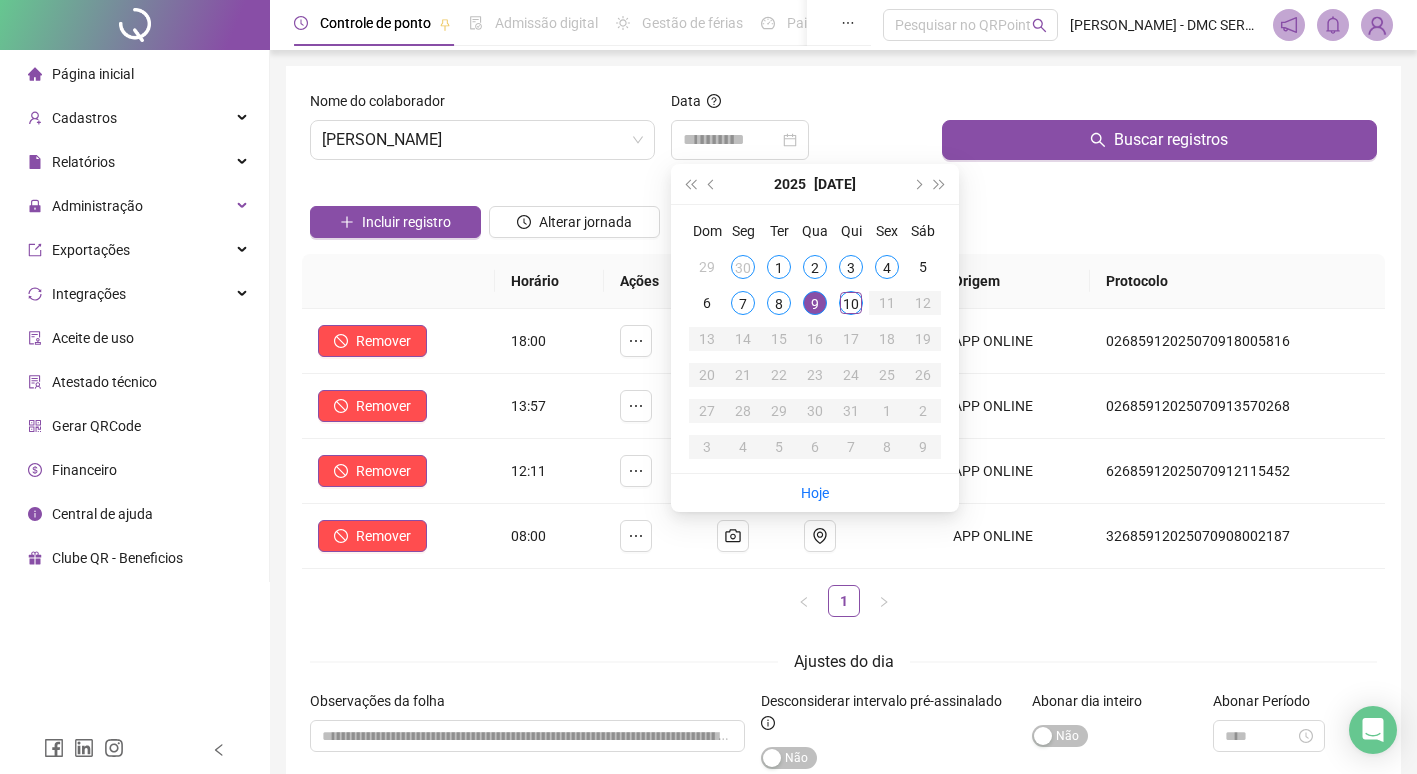 click on "10" at bounding box center (851, 303) 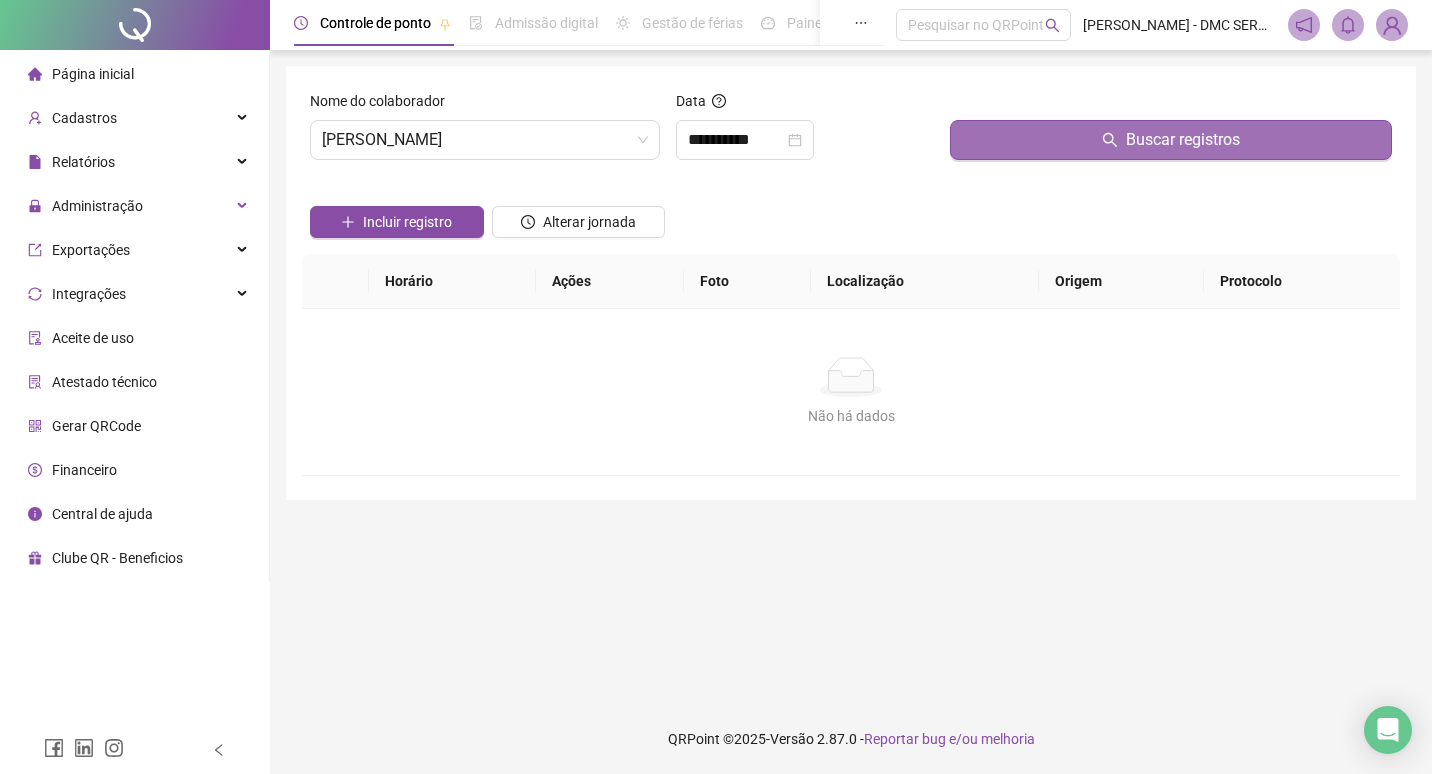 click on "Buscar registros" at bounding box center [1171, 140] 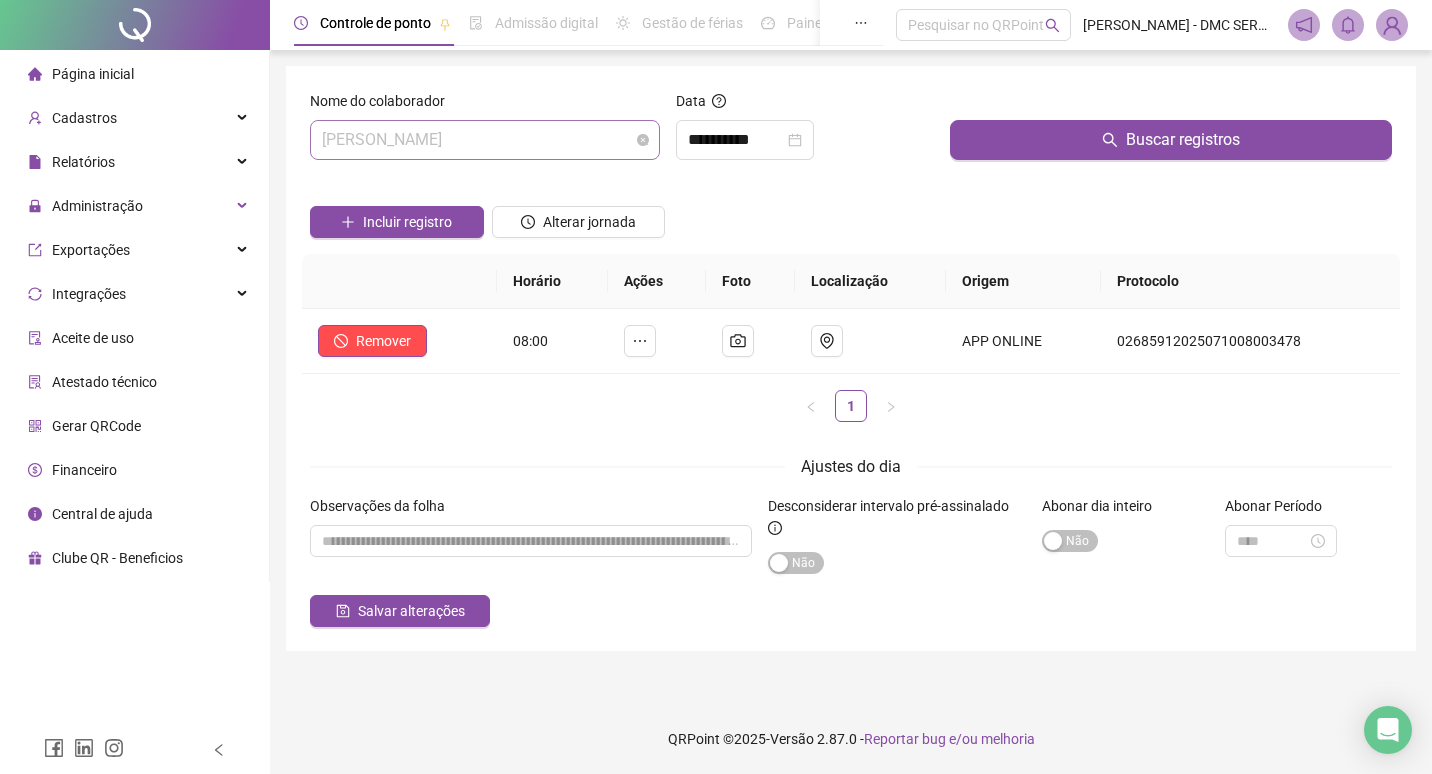 click on "[PERSON_NAME]" at bounding box center (485, 140) 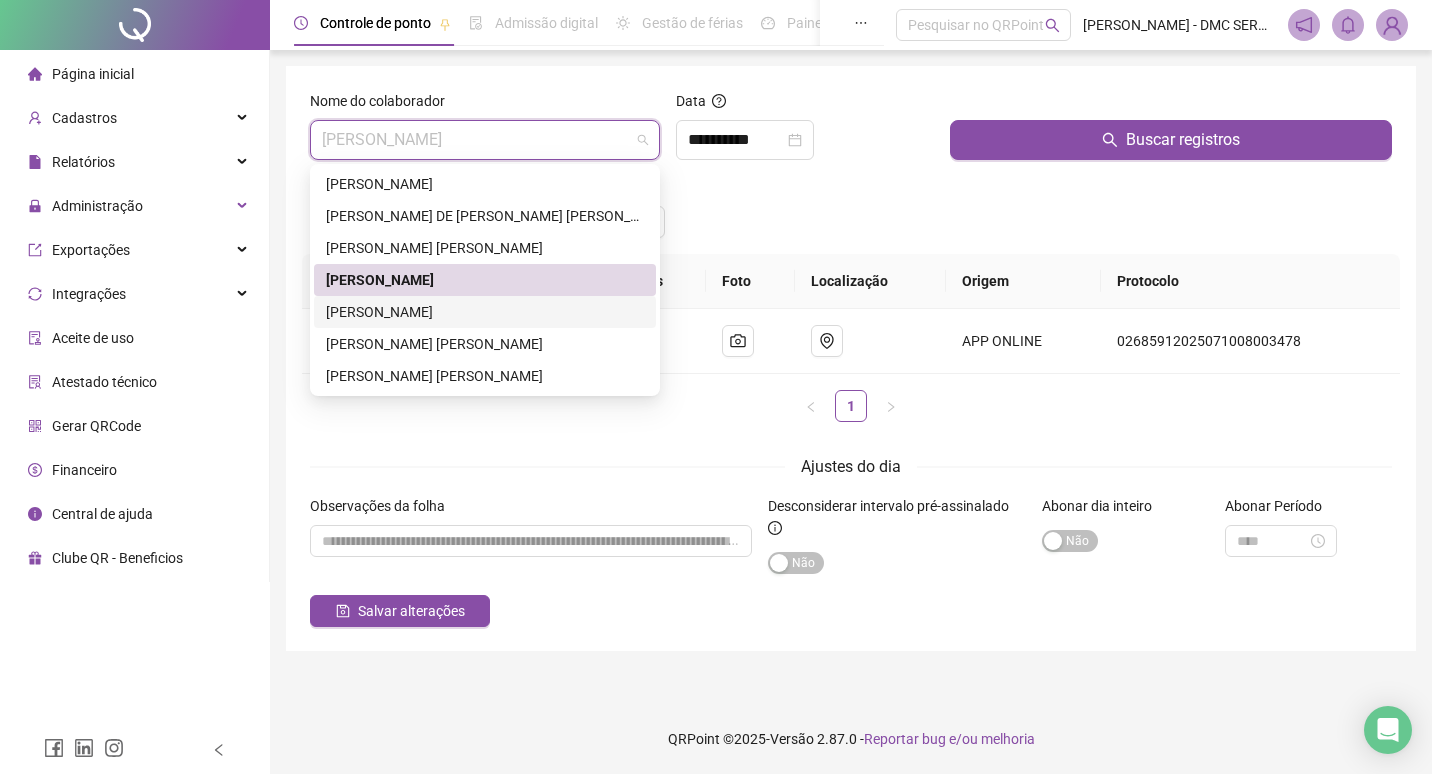 click on "[PERSON_NAME]" at bounding box center (485, 312) 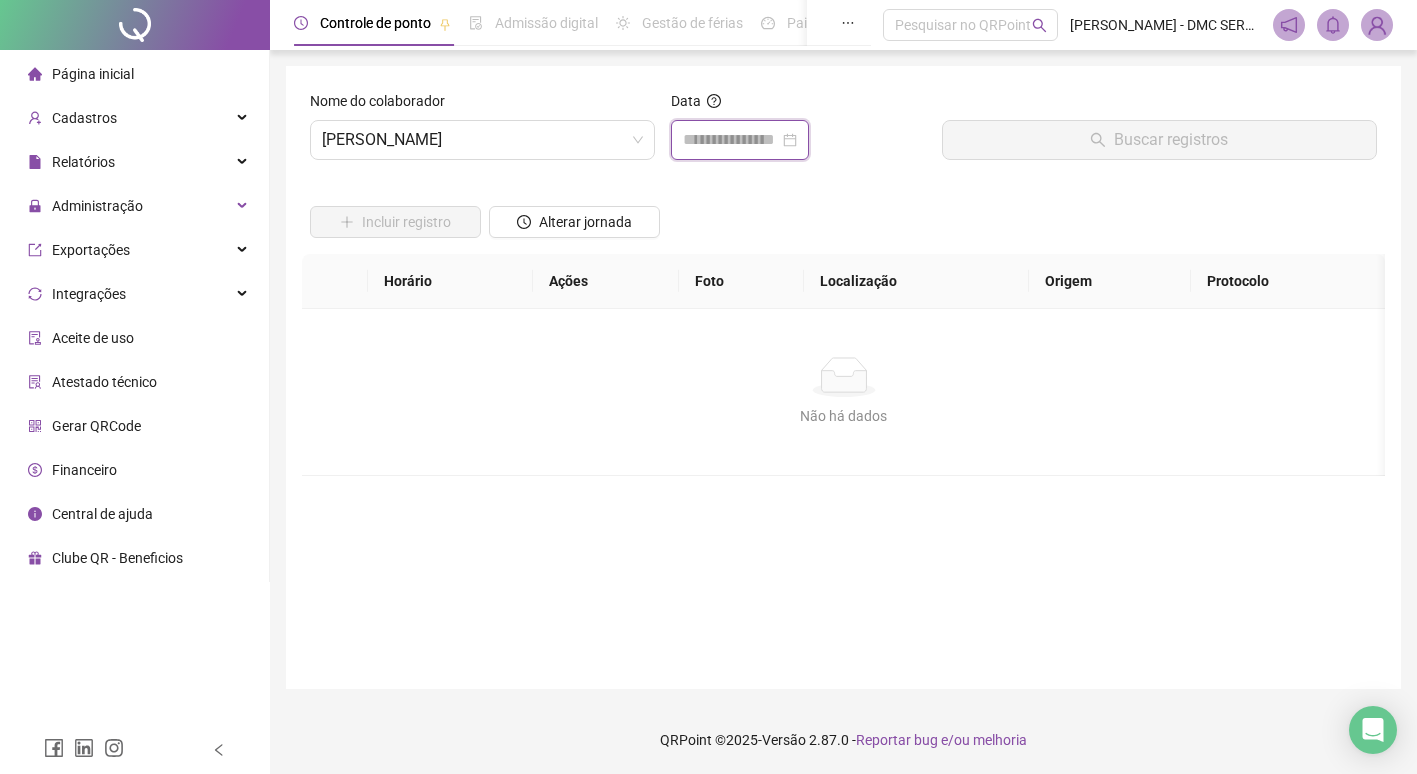 click at bounding box center [731, 140] 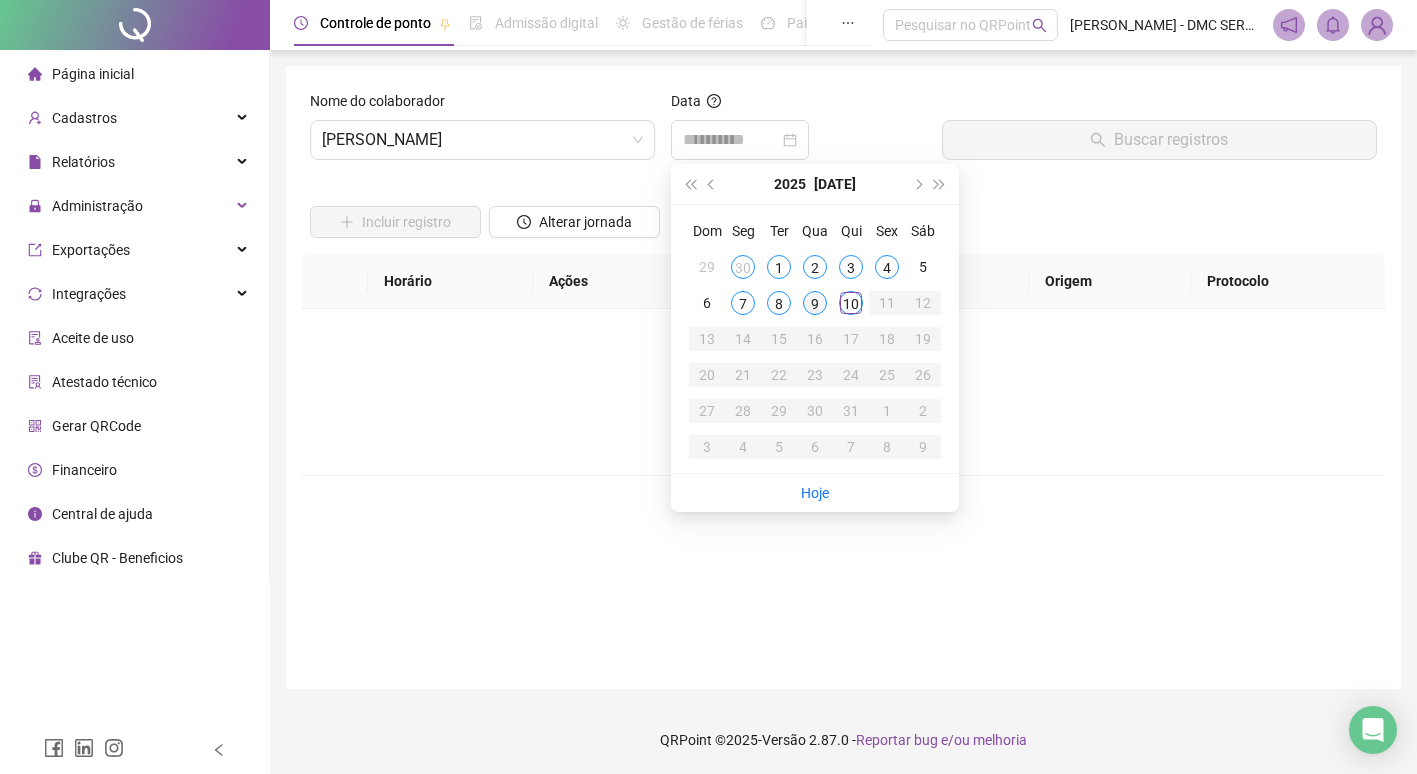 click on "9" at bounding box center [815, 303] 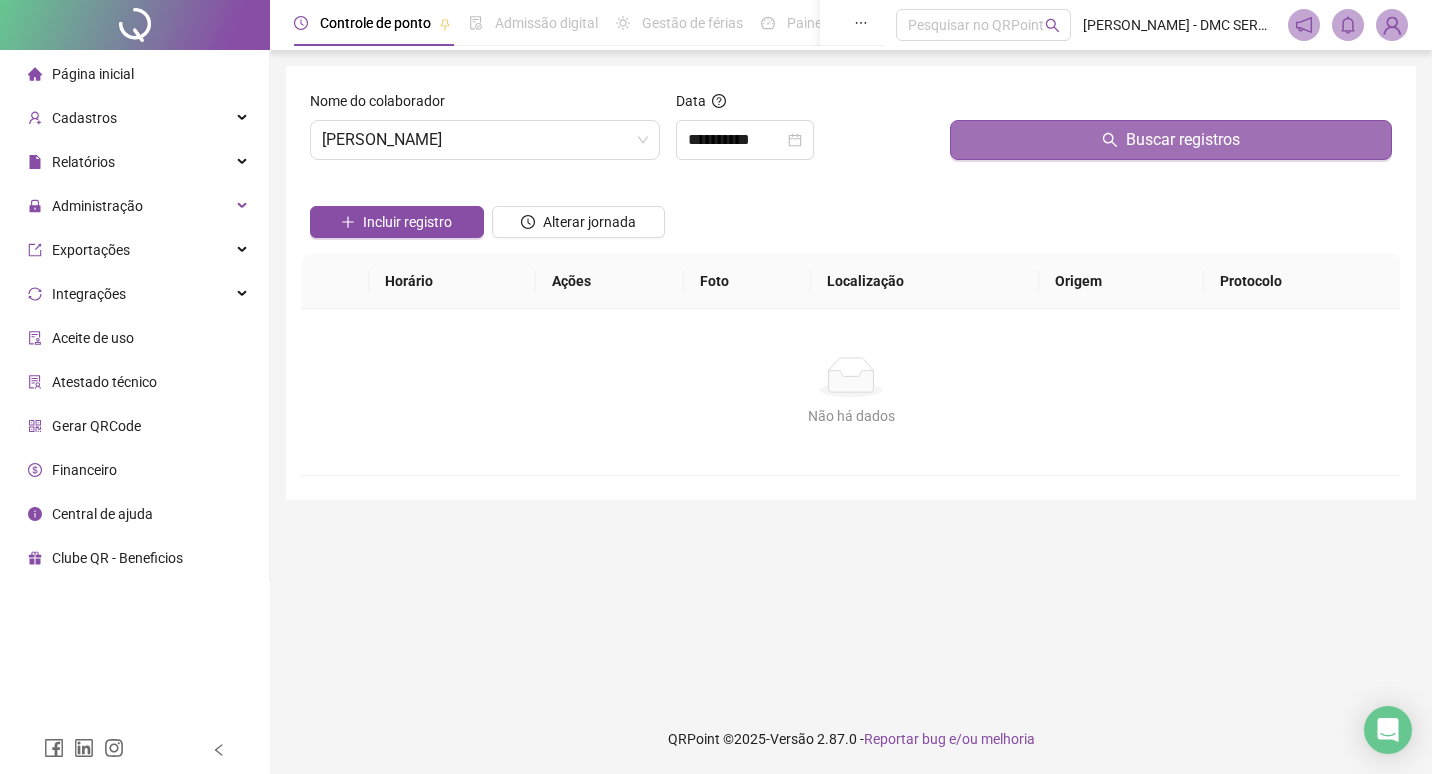 click on "Buscar registros" at bounding box center (1171, 140) 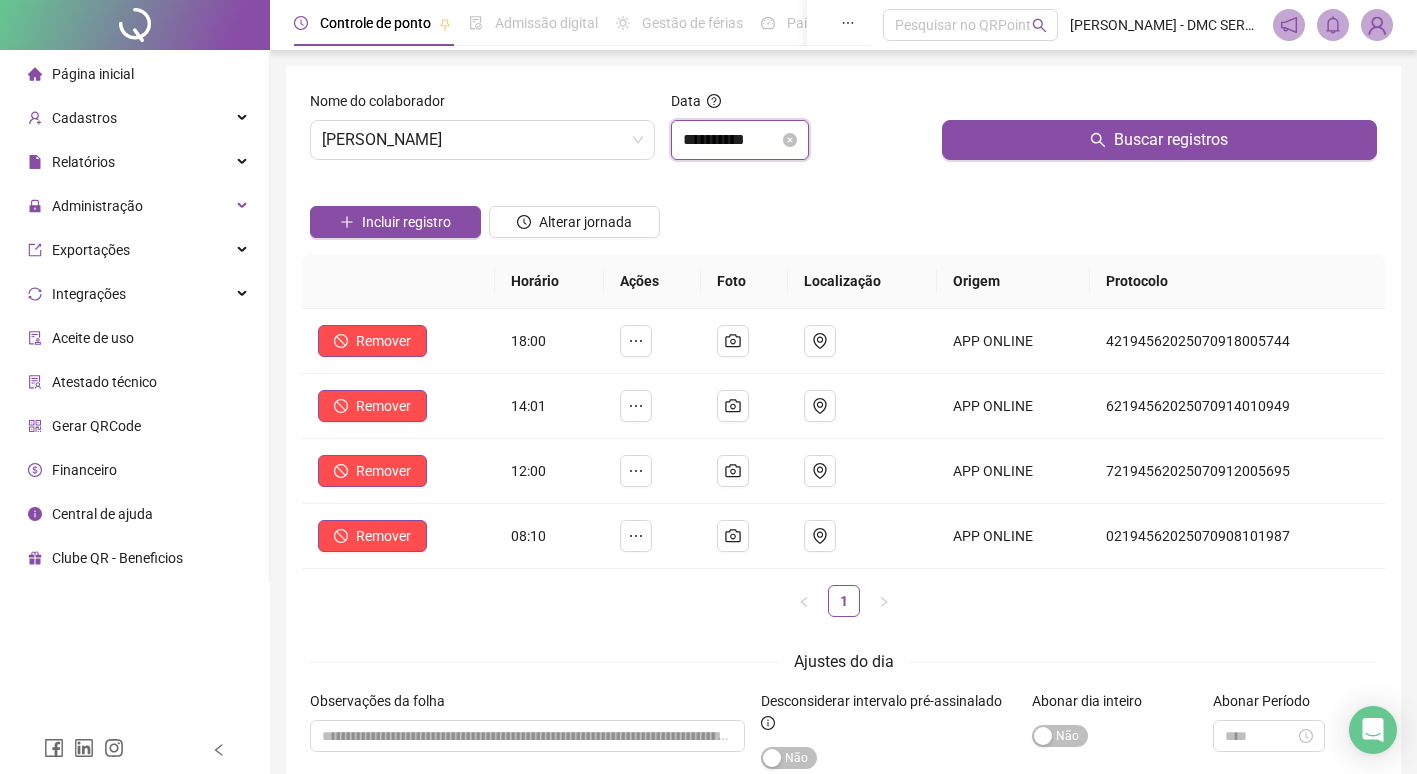 click on "**********" at bounding box center (731, 140) 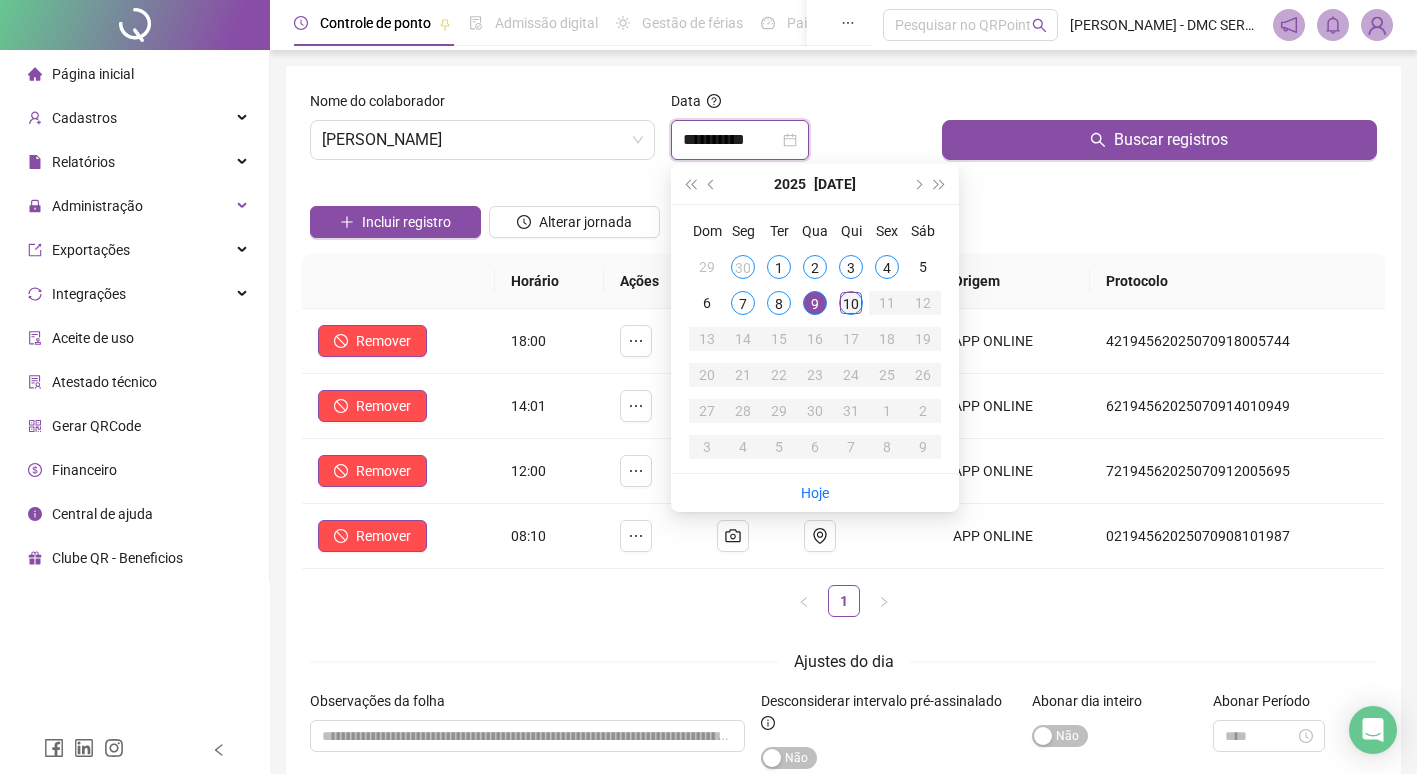 type on "**********" 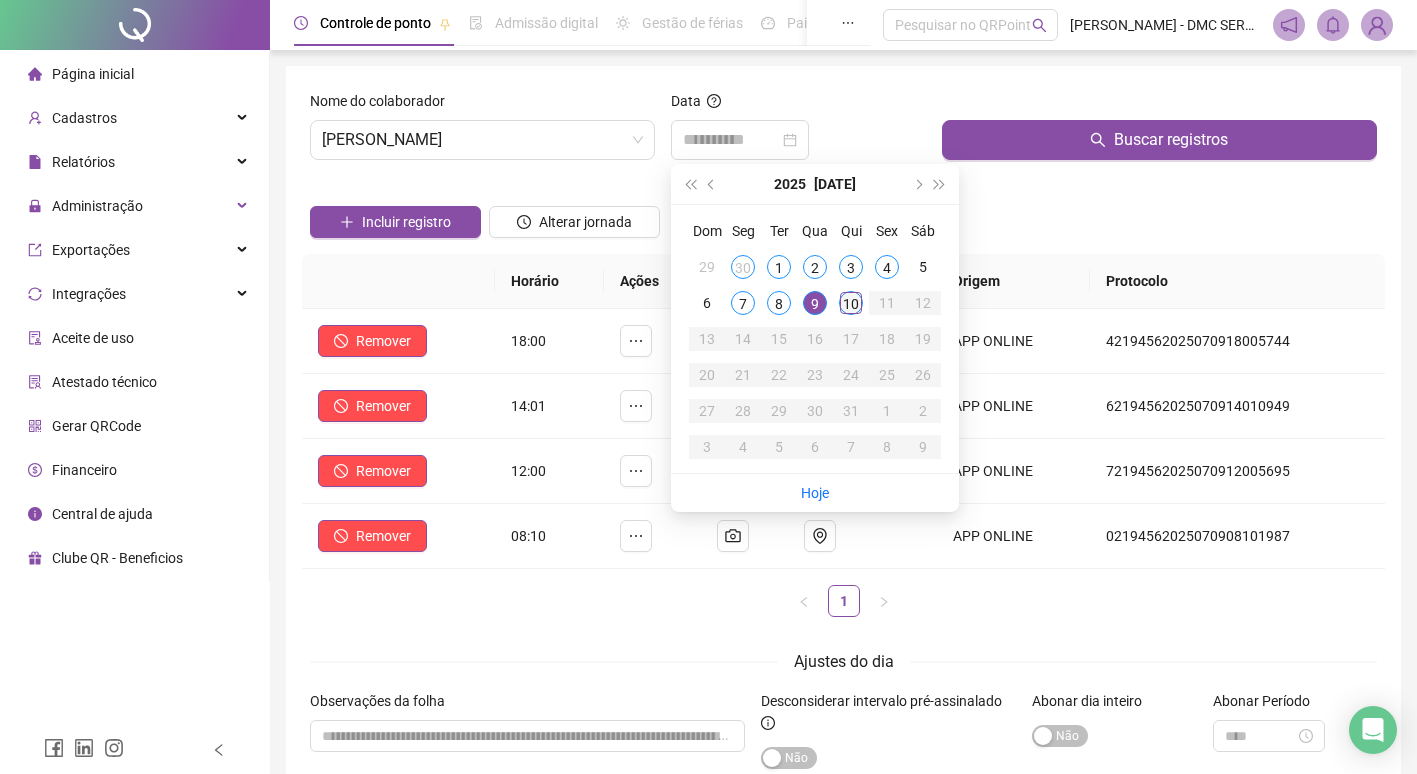 click on "10" at bounding box center (851, 303) 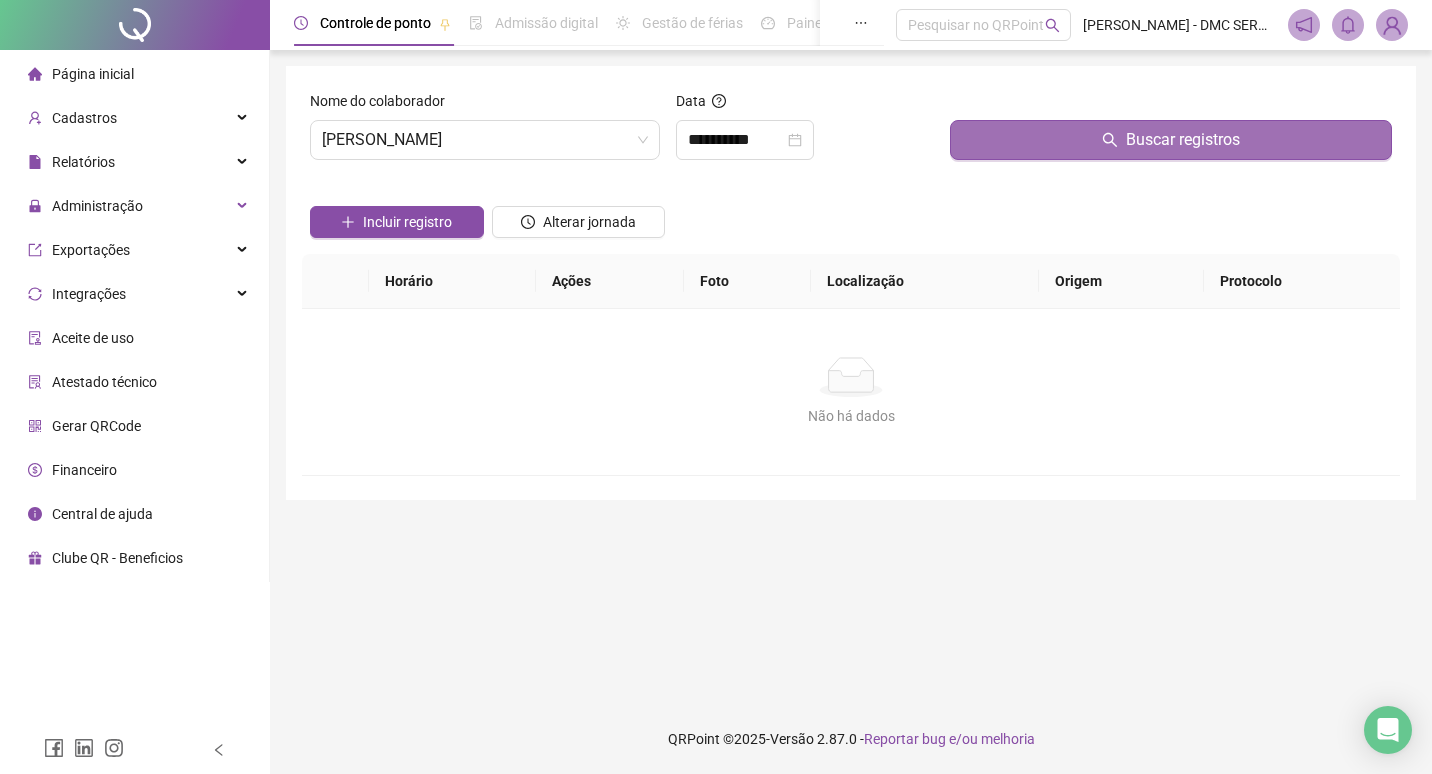 click on "Buscar registros" at bounding box center [1171, 140] 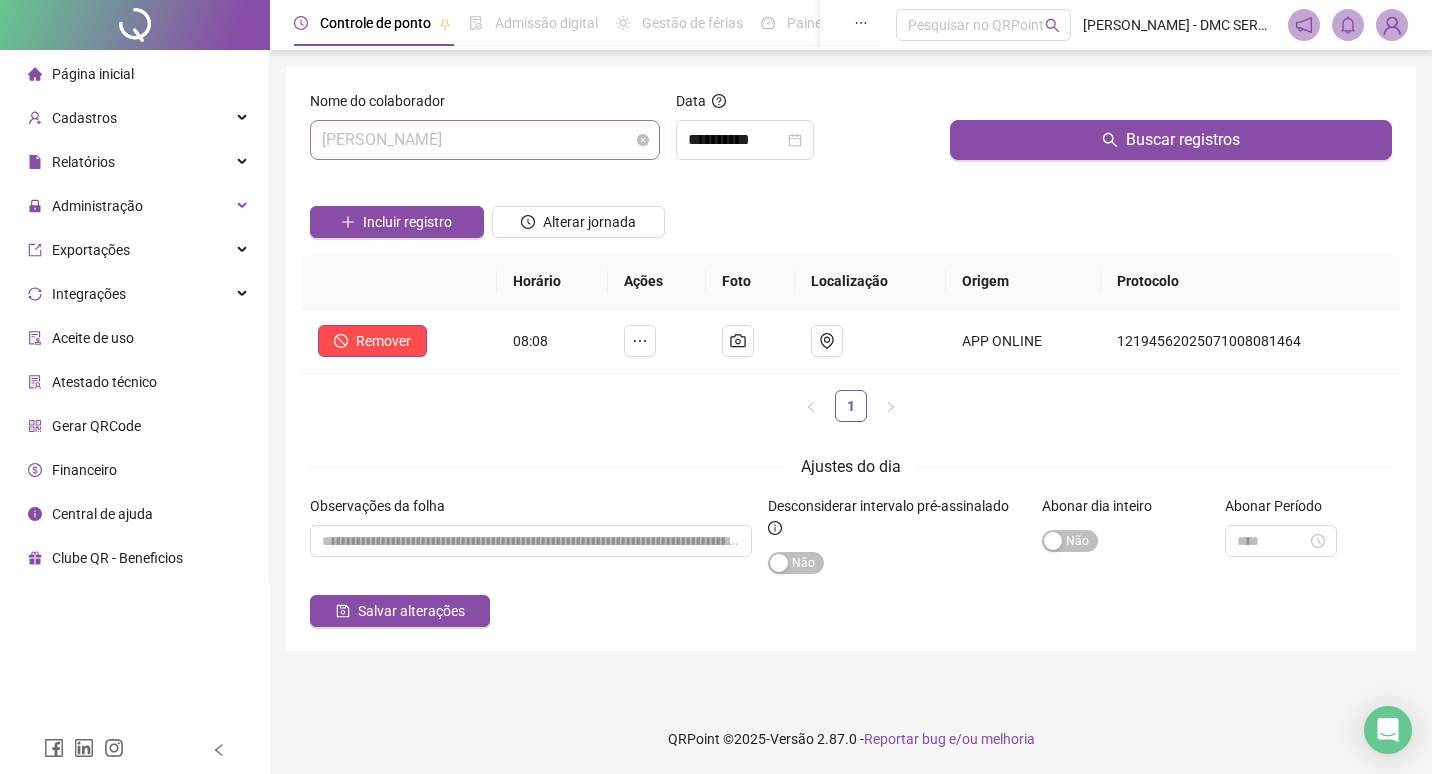 click on "[PERSON_NAME]" at bounding box center (485, 140) 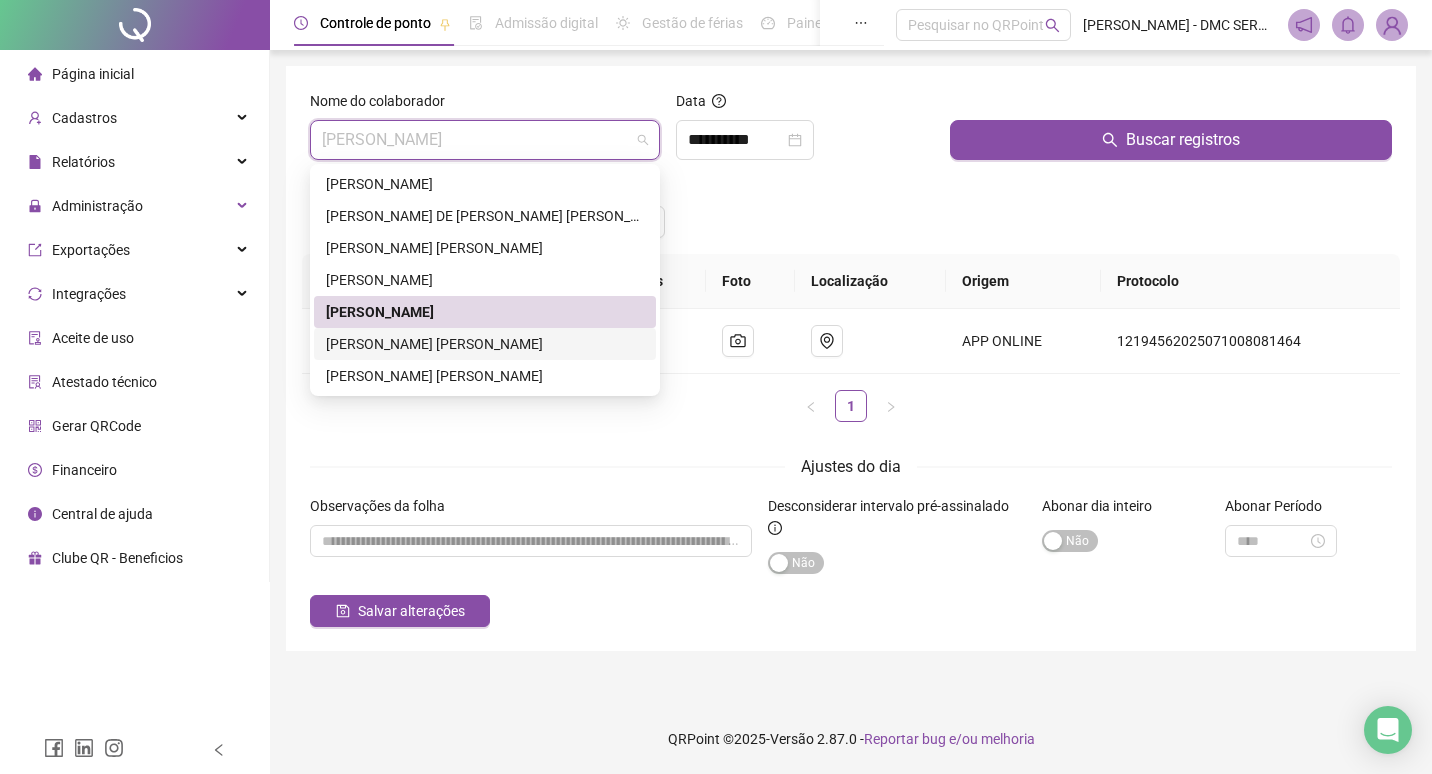 click on "[PERSON_NAME] [PERSON_NAME]" at bounding box center [485, 344] 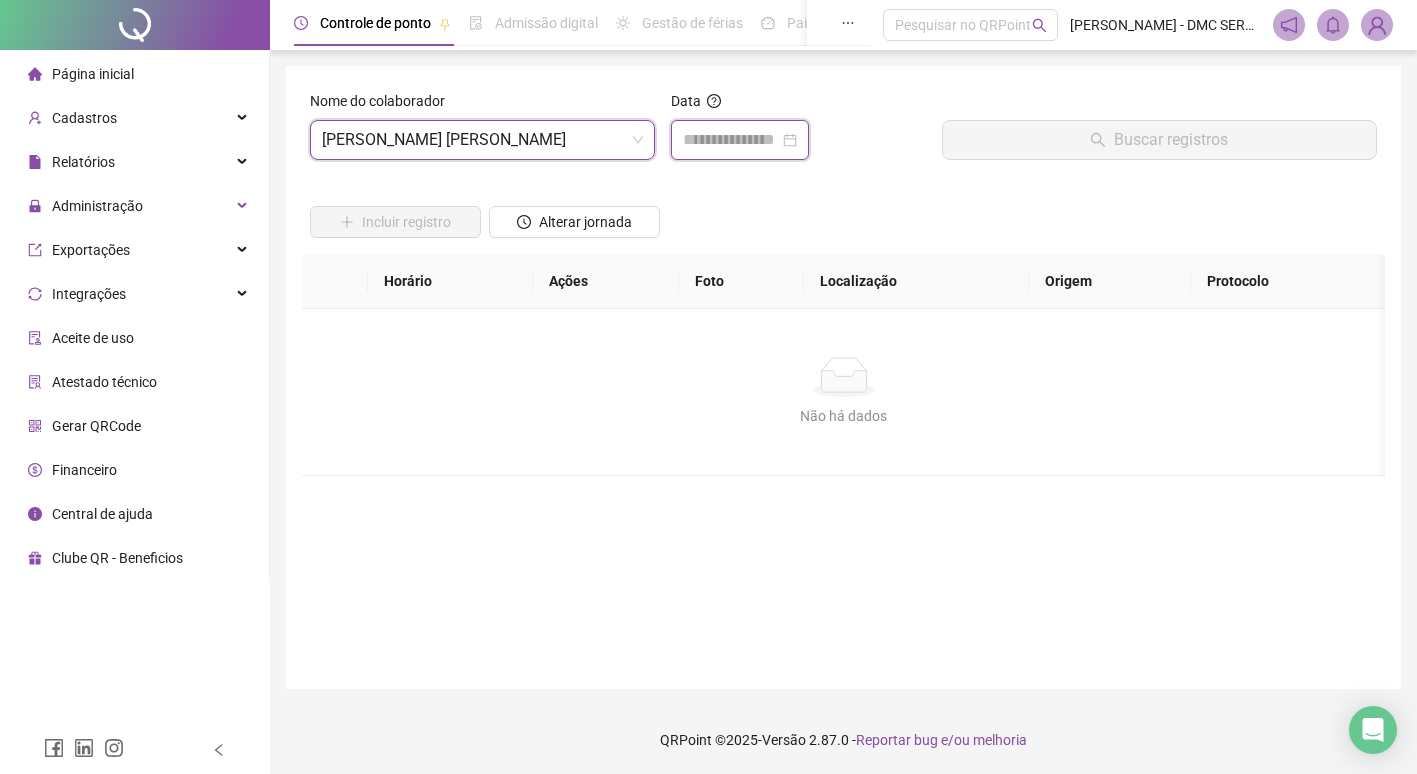 click at bounding box center [731, 140] 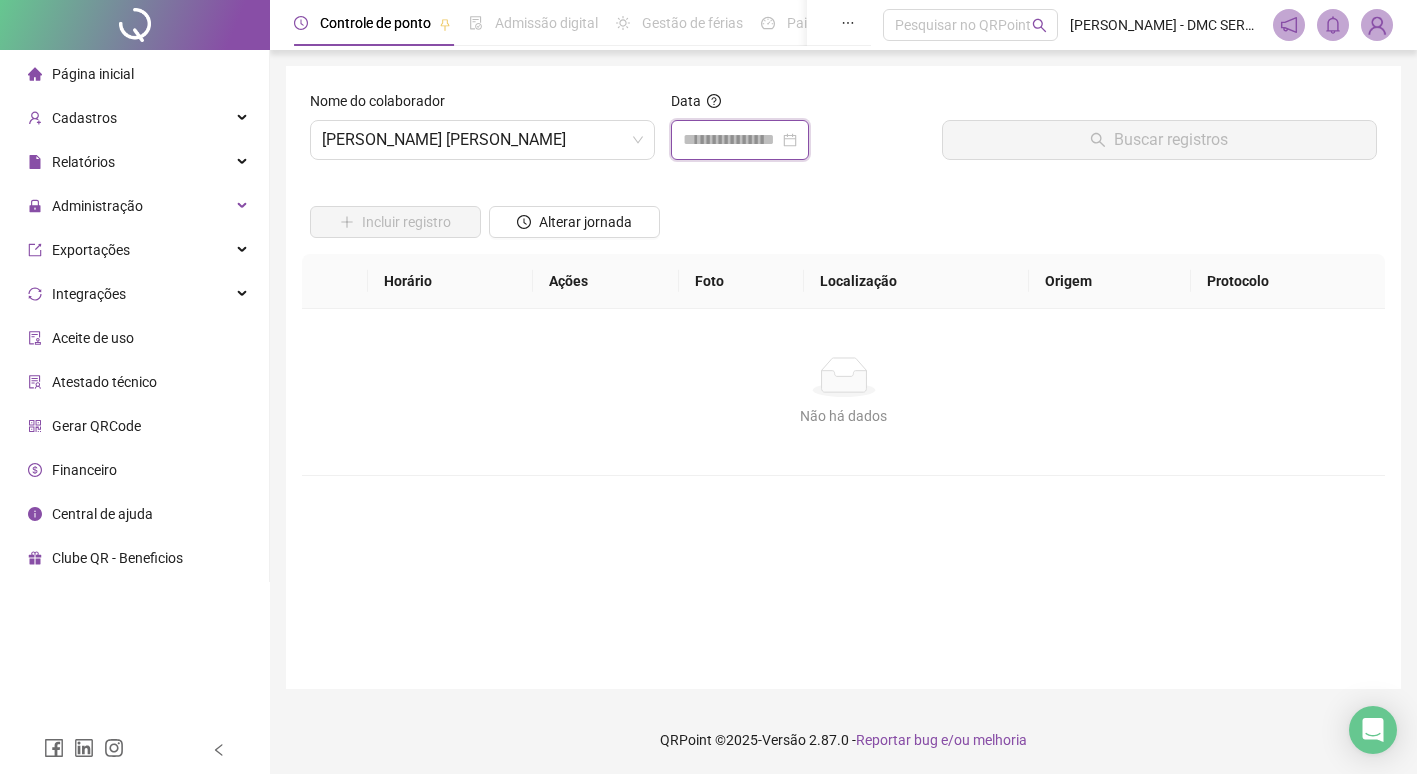 type on "**********" 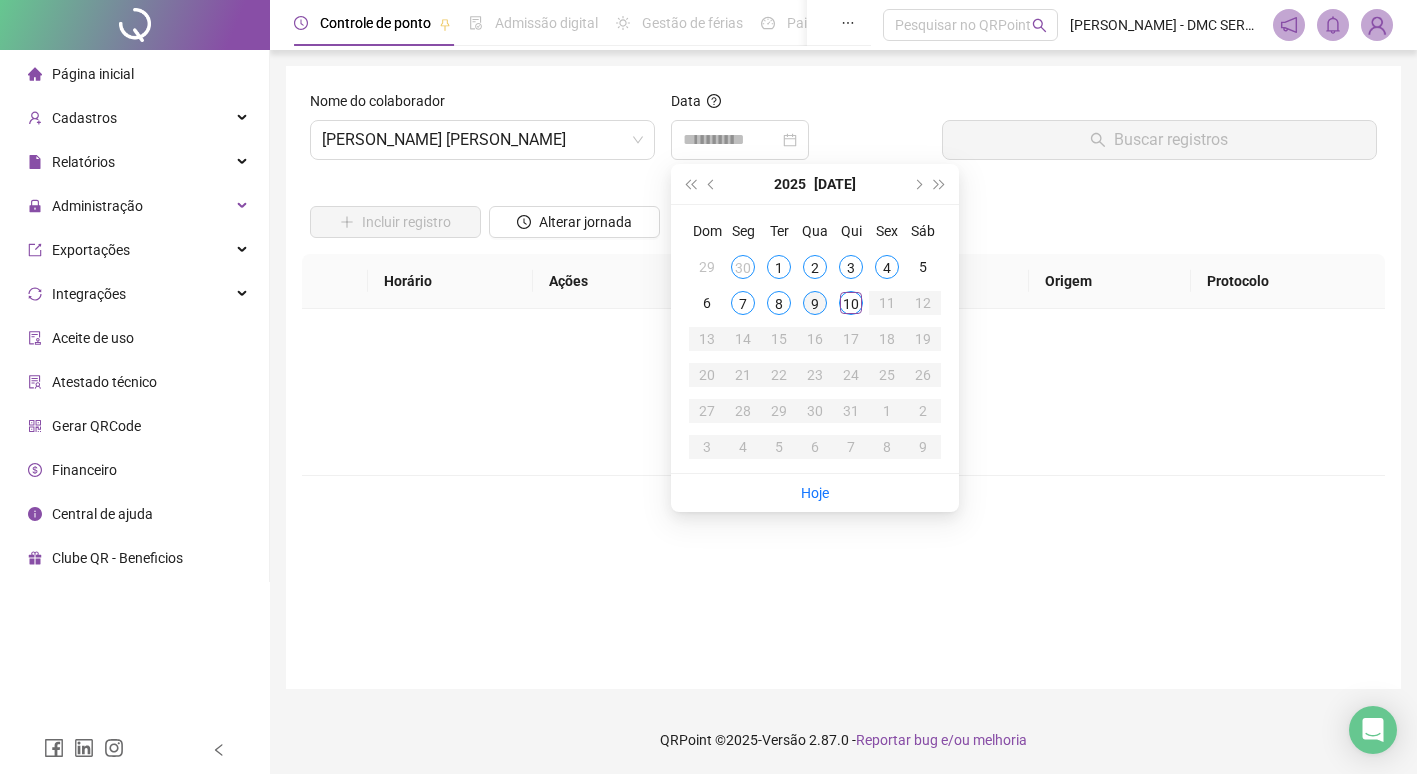 click on "9" at bounding box center (815, 303) 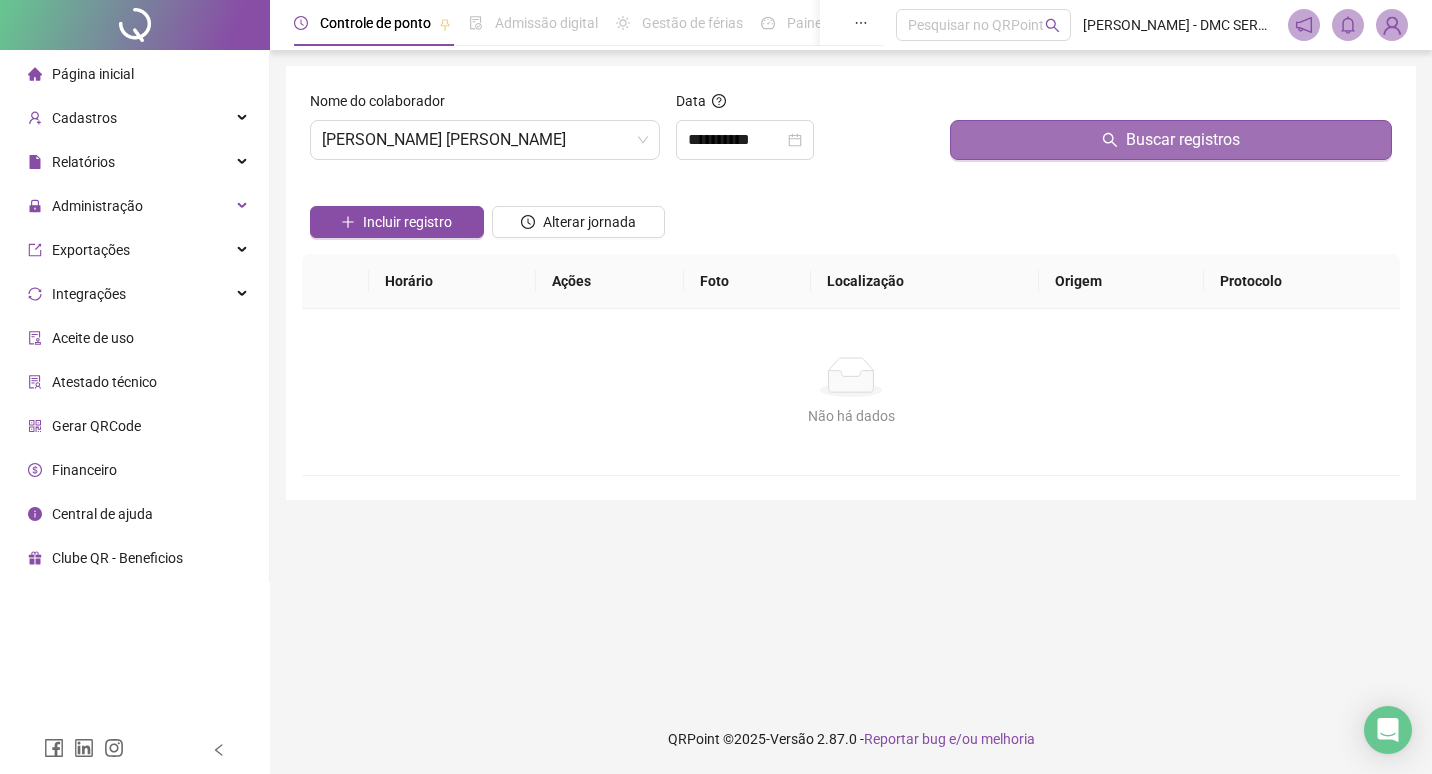 click on "Buscar registros" at bounding box center (1171, 140) 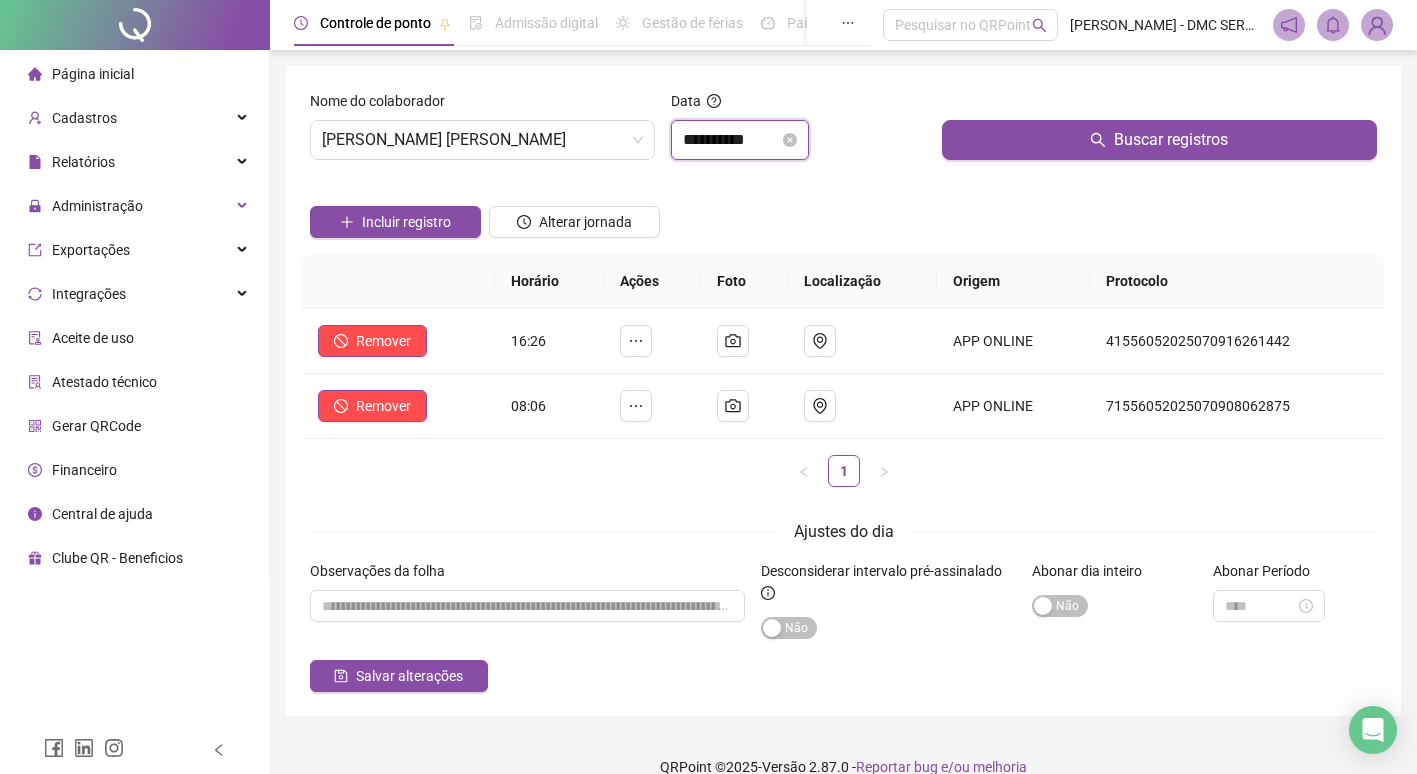 click on "**********" at bounding box center (731, 140) 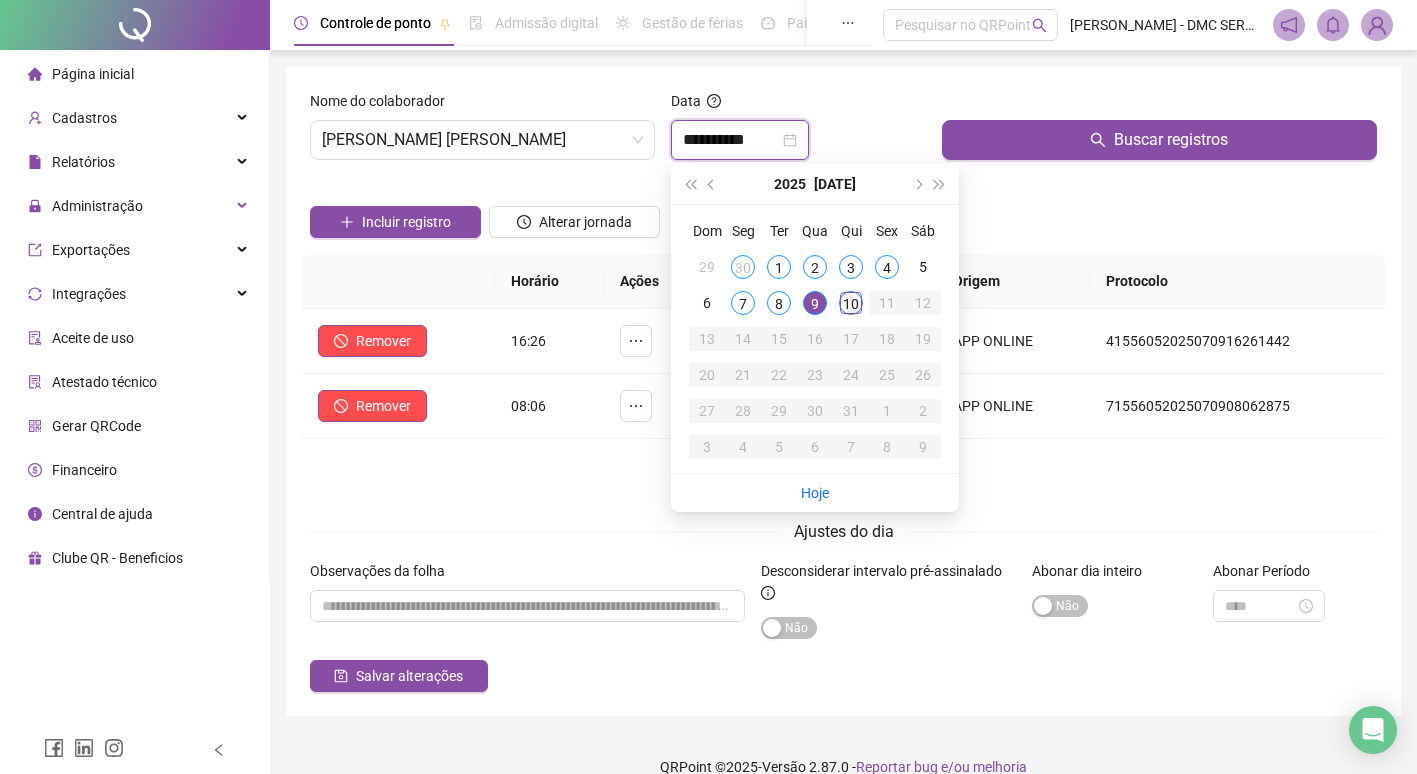 type on "**********" 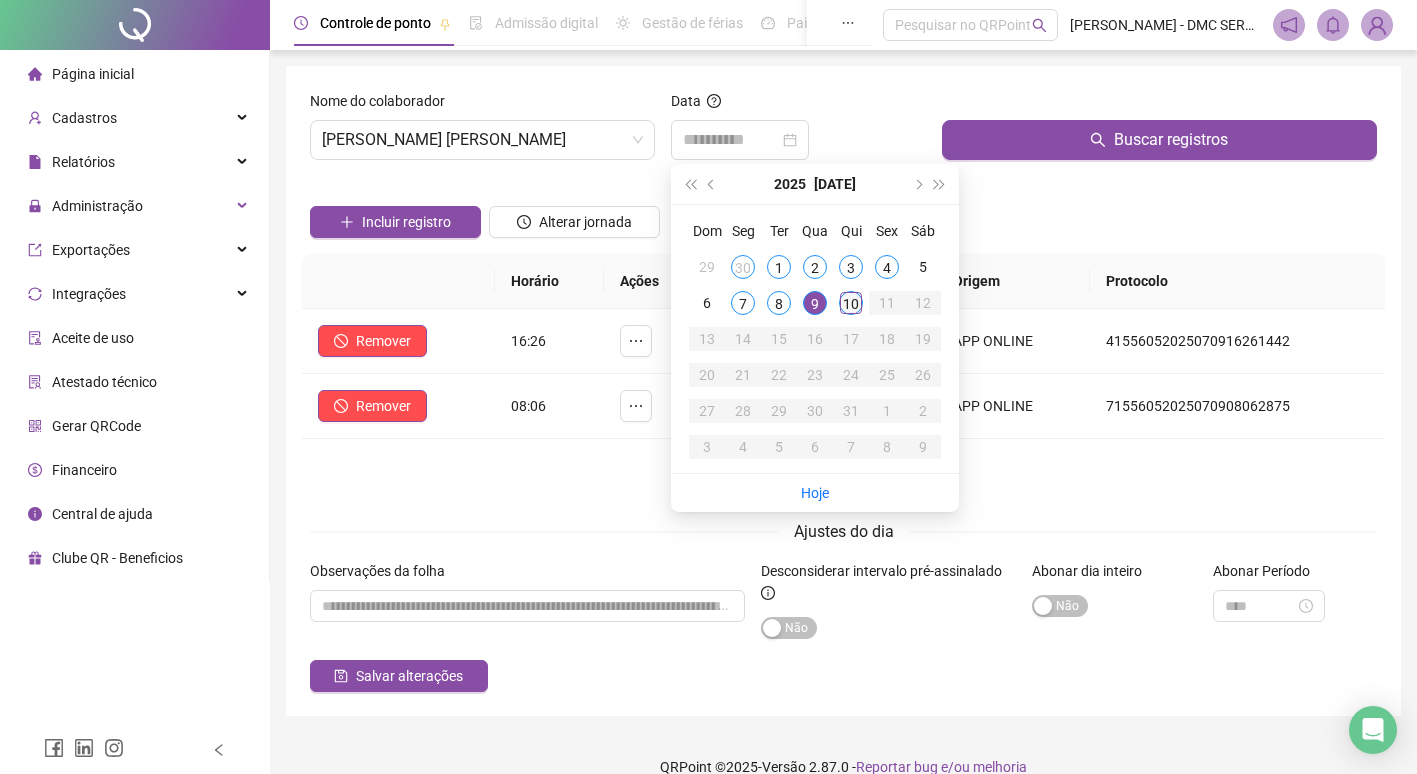click on "10" at bounding box center (851, 303) 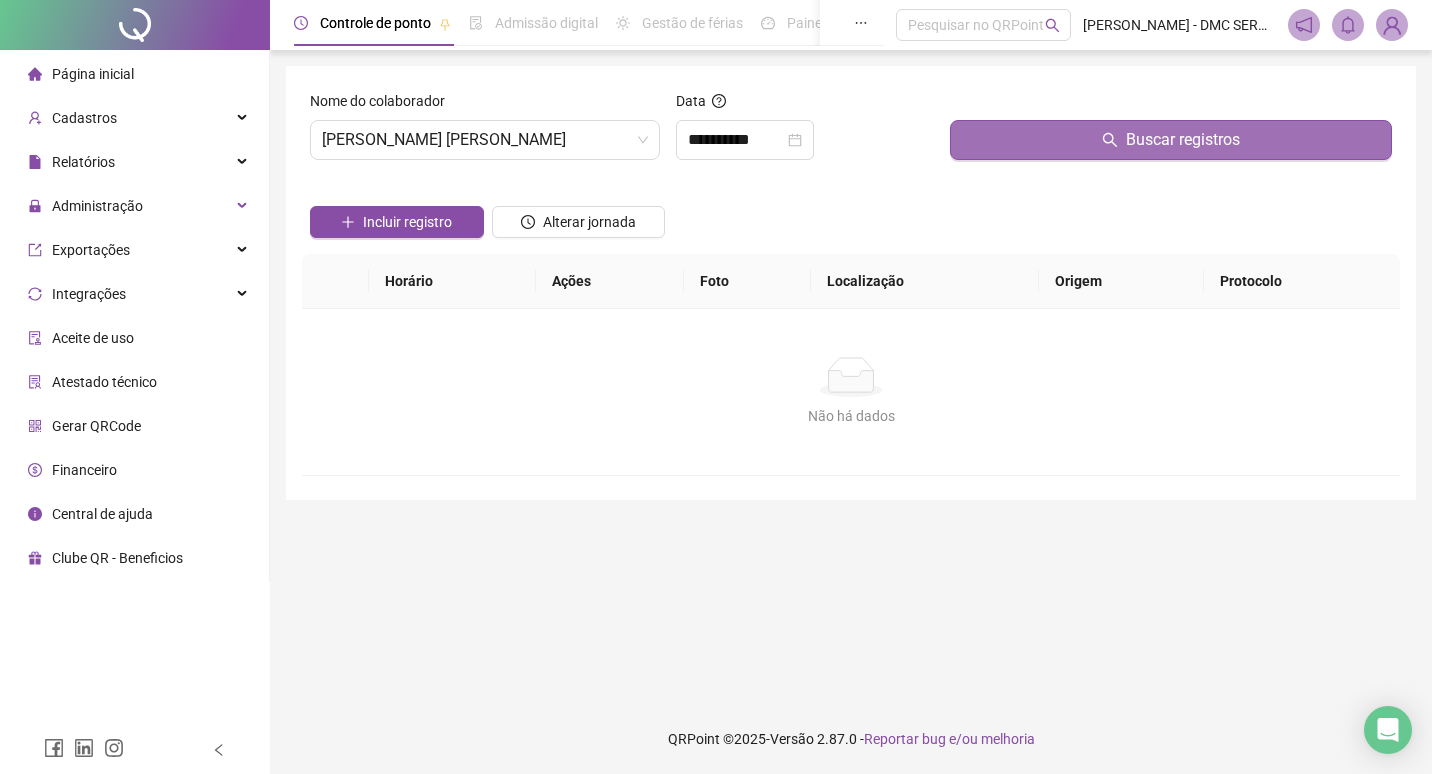 click on "Buscar registros" at bounding box center (1171, 140) 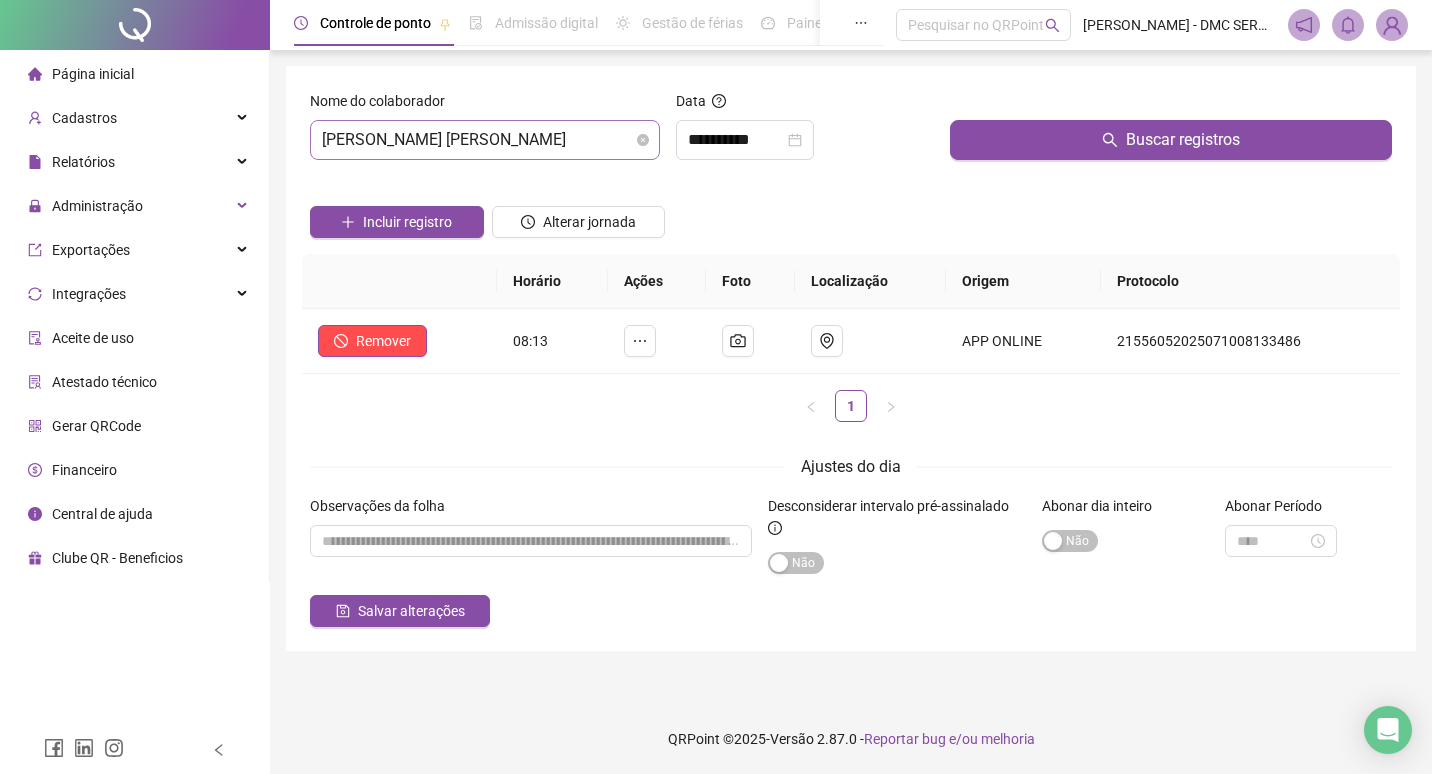 click on "[PERSON_NAME] [PERSON_NAME]" at bounding box center (485, 140) 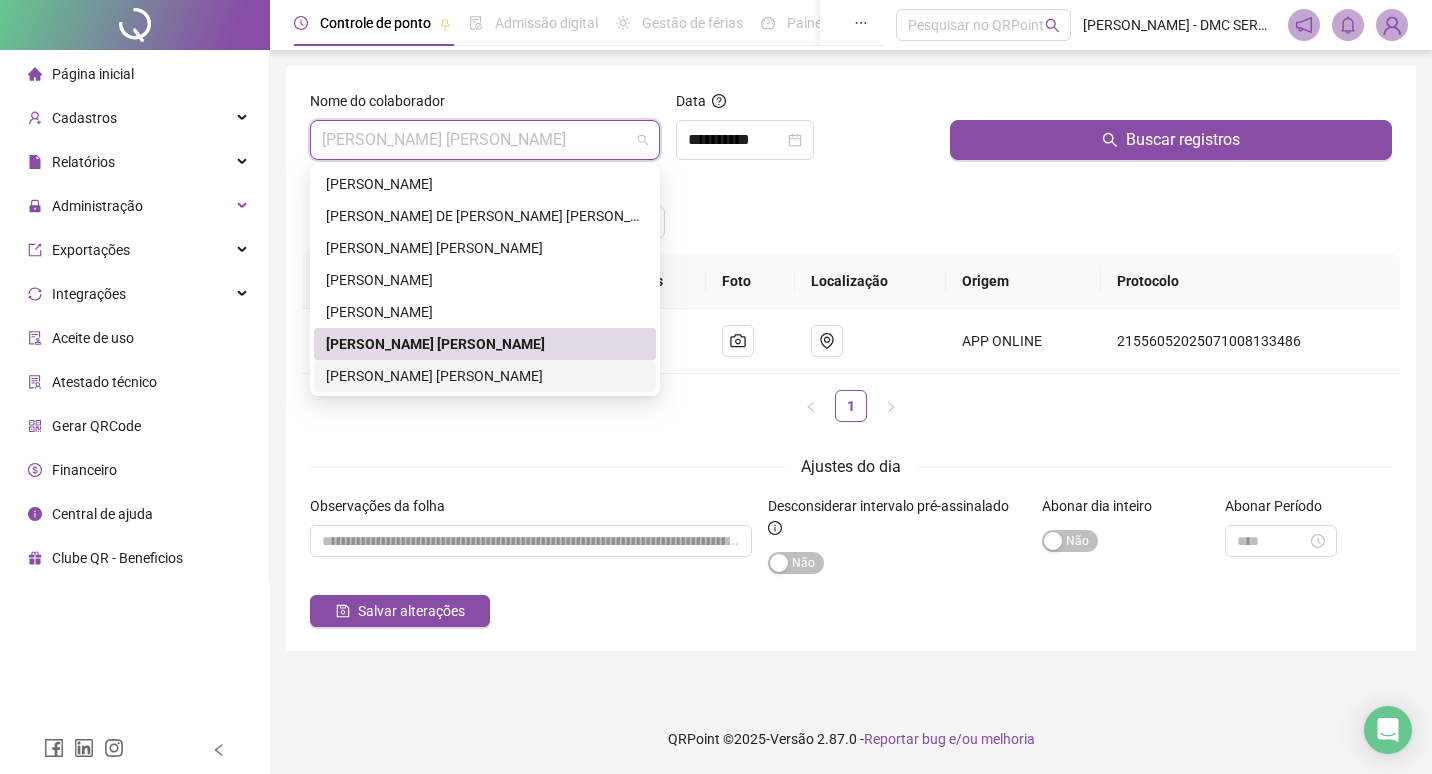 click on "[PERSON_NAME] [PERSON_NAME]" at bounding box center [485, 376] 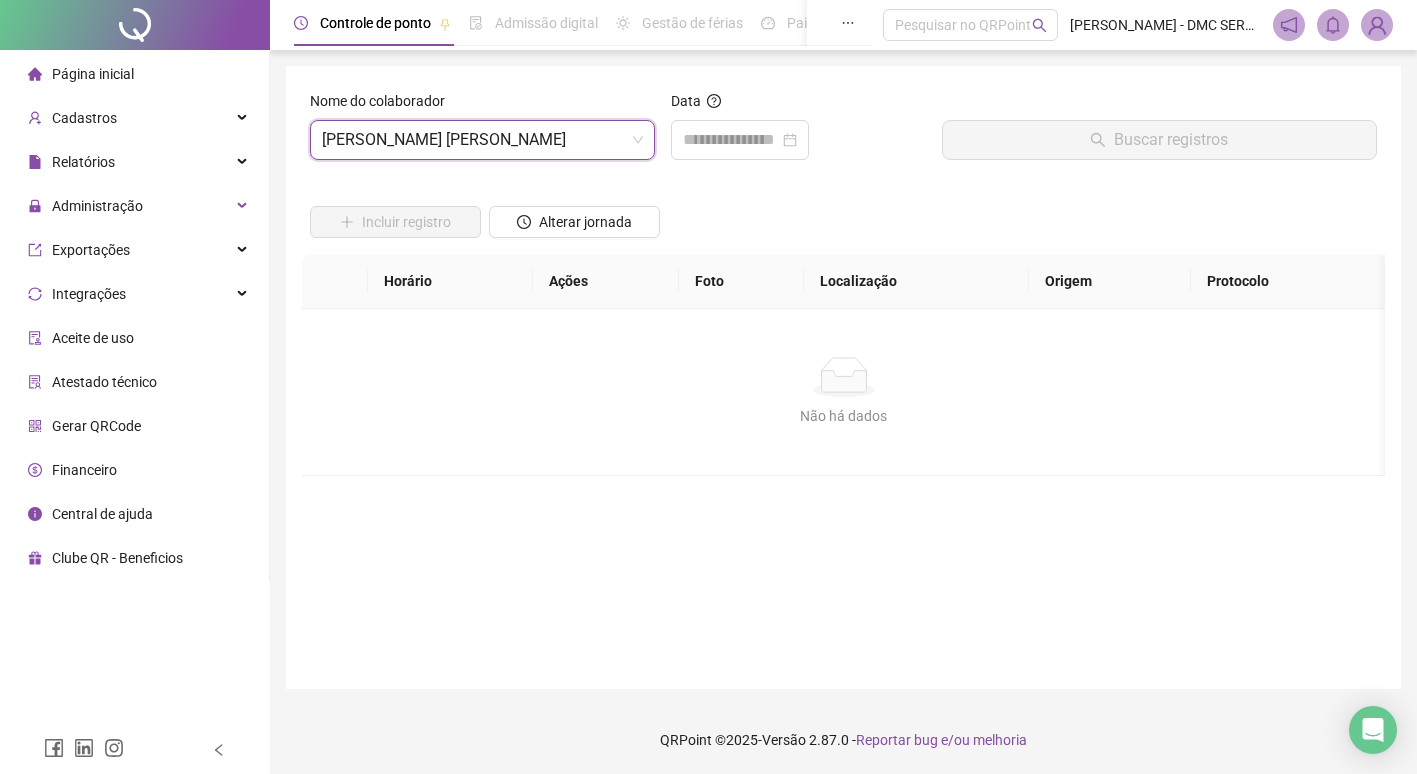 click on "Data" at bounding box center [798, 133] 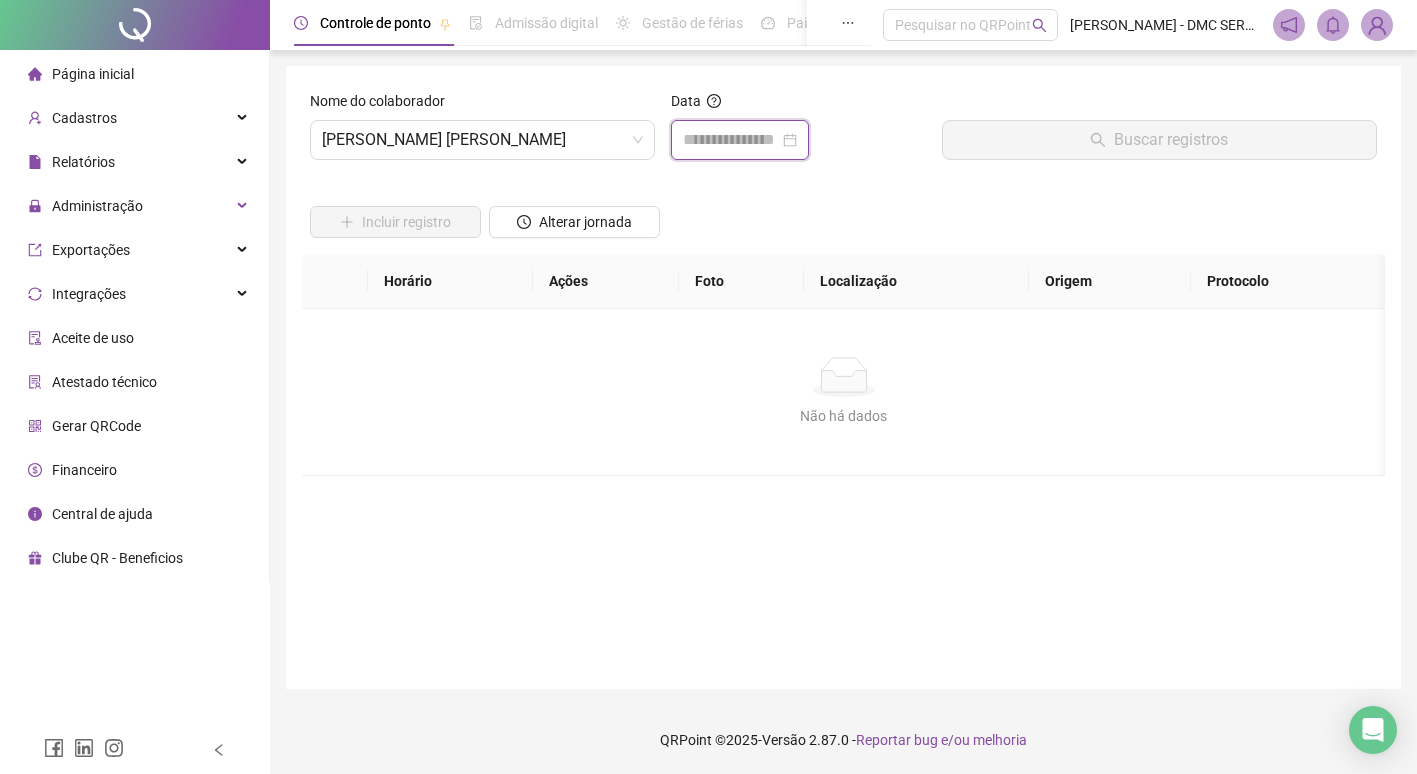 click at bounding box center [731, 140] 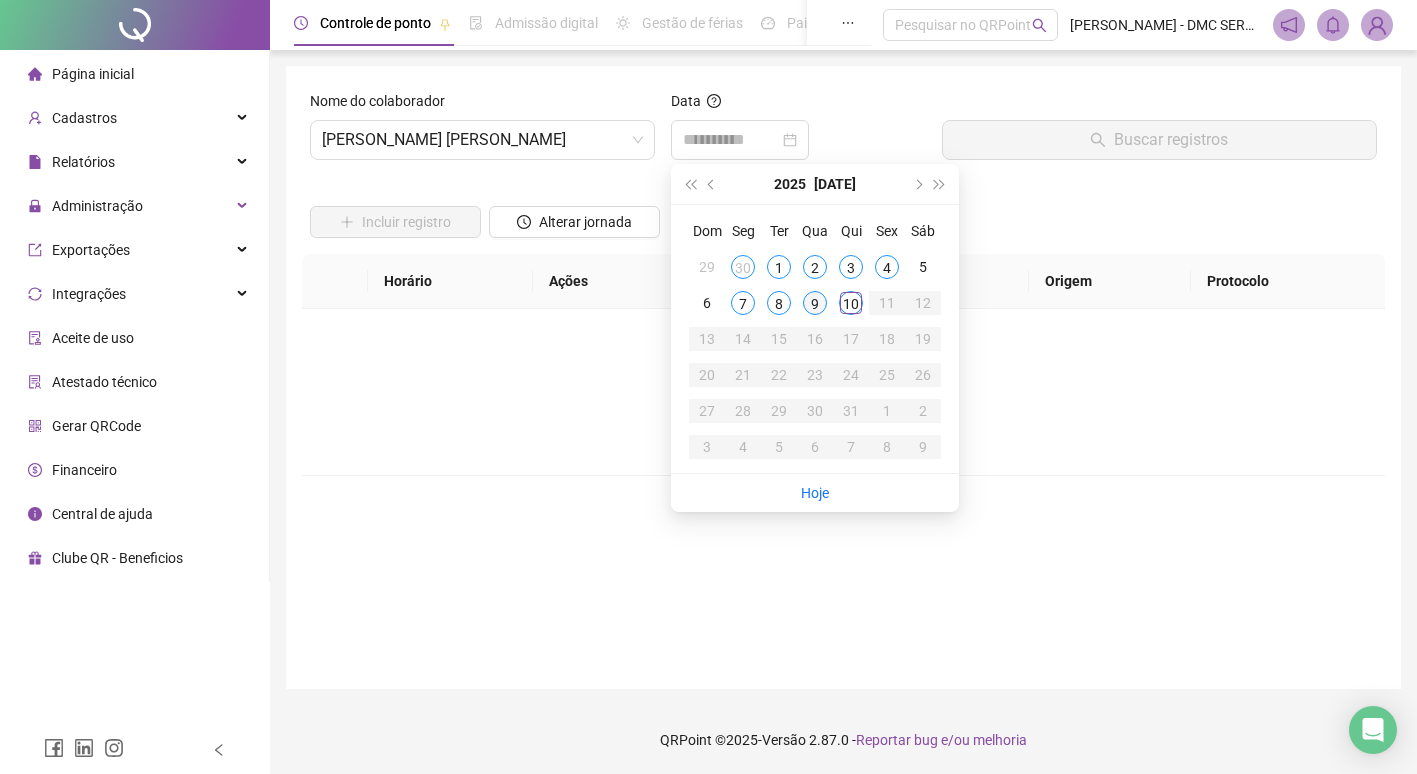 click on "9" at bounding box center [815, 303] 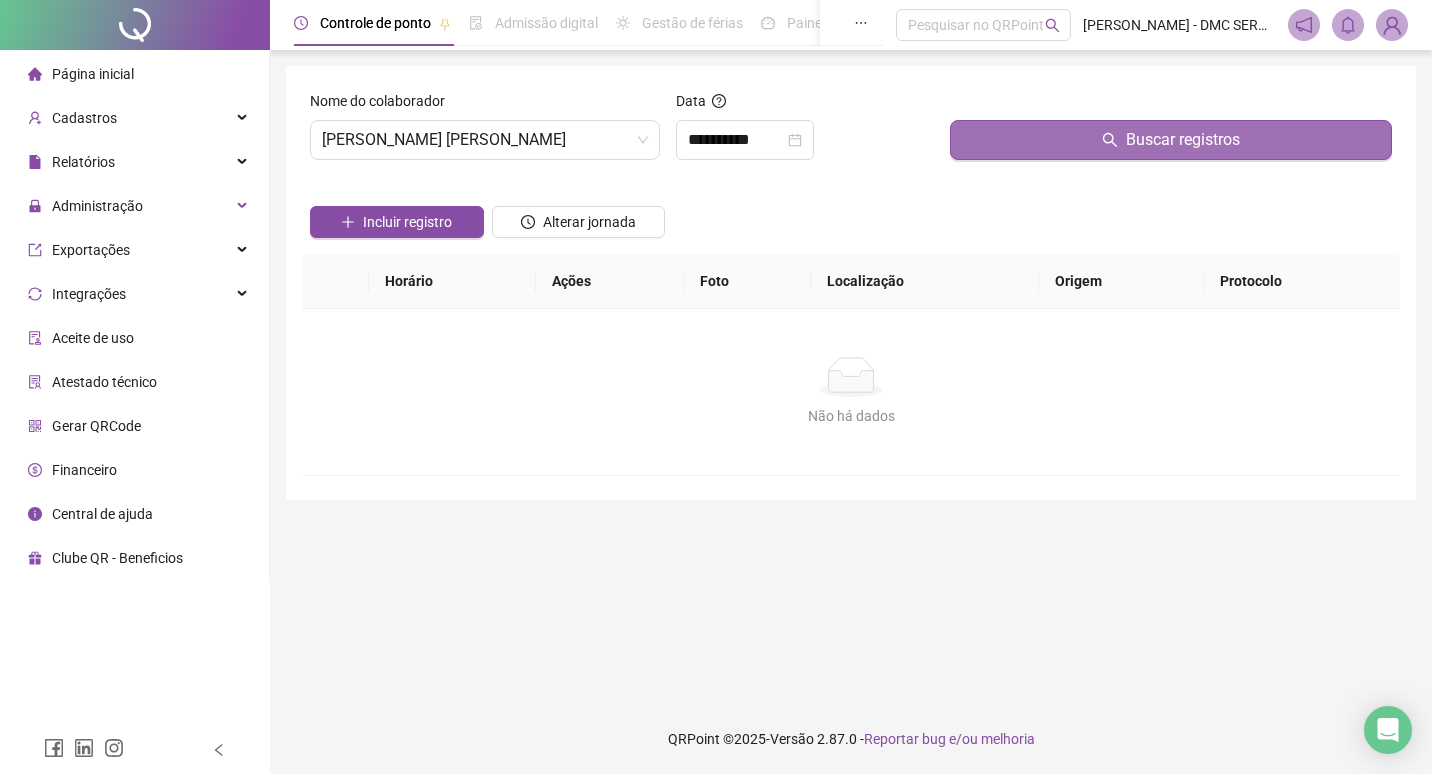 click on "Buscar registros" at bounding box center (1171, 140) 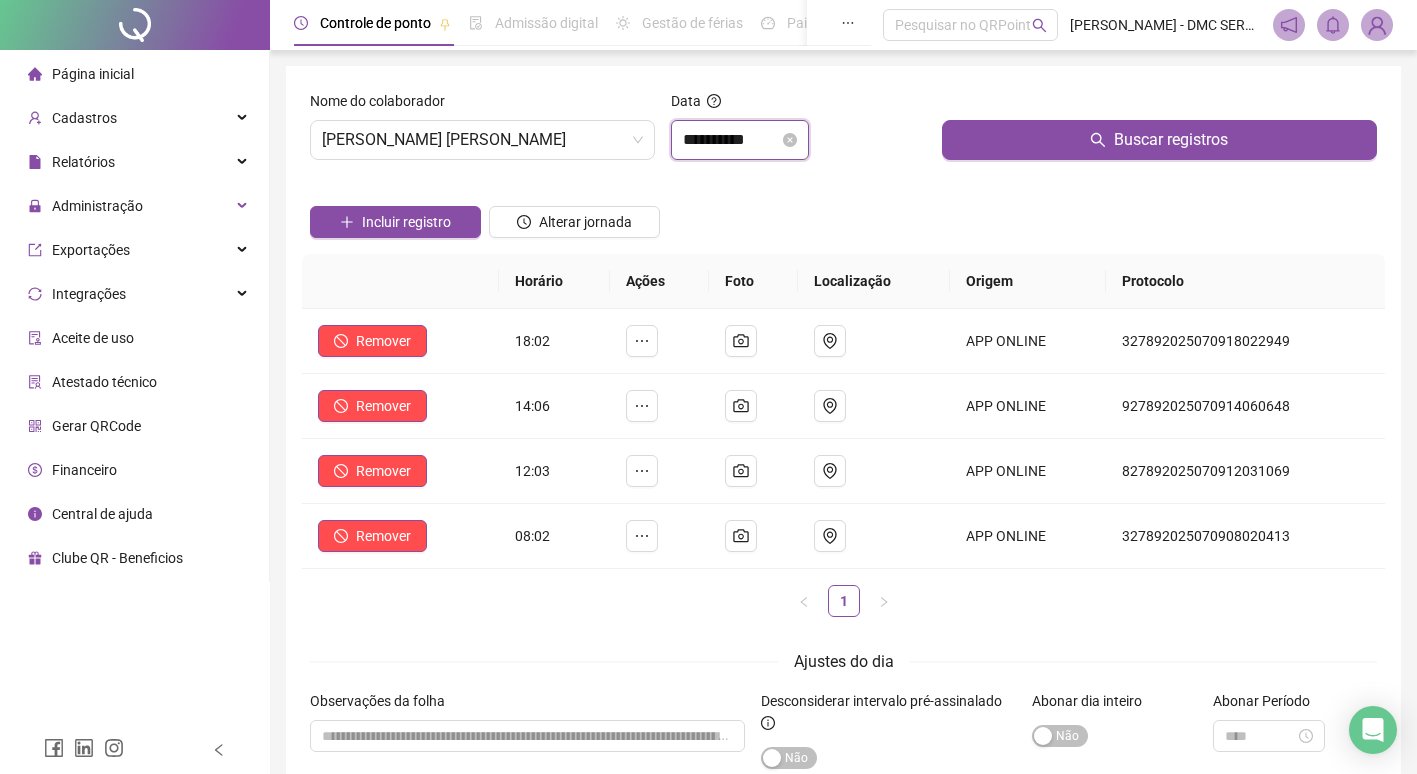 click on "**********" at bounding box center [731, 140] 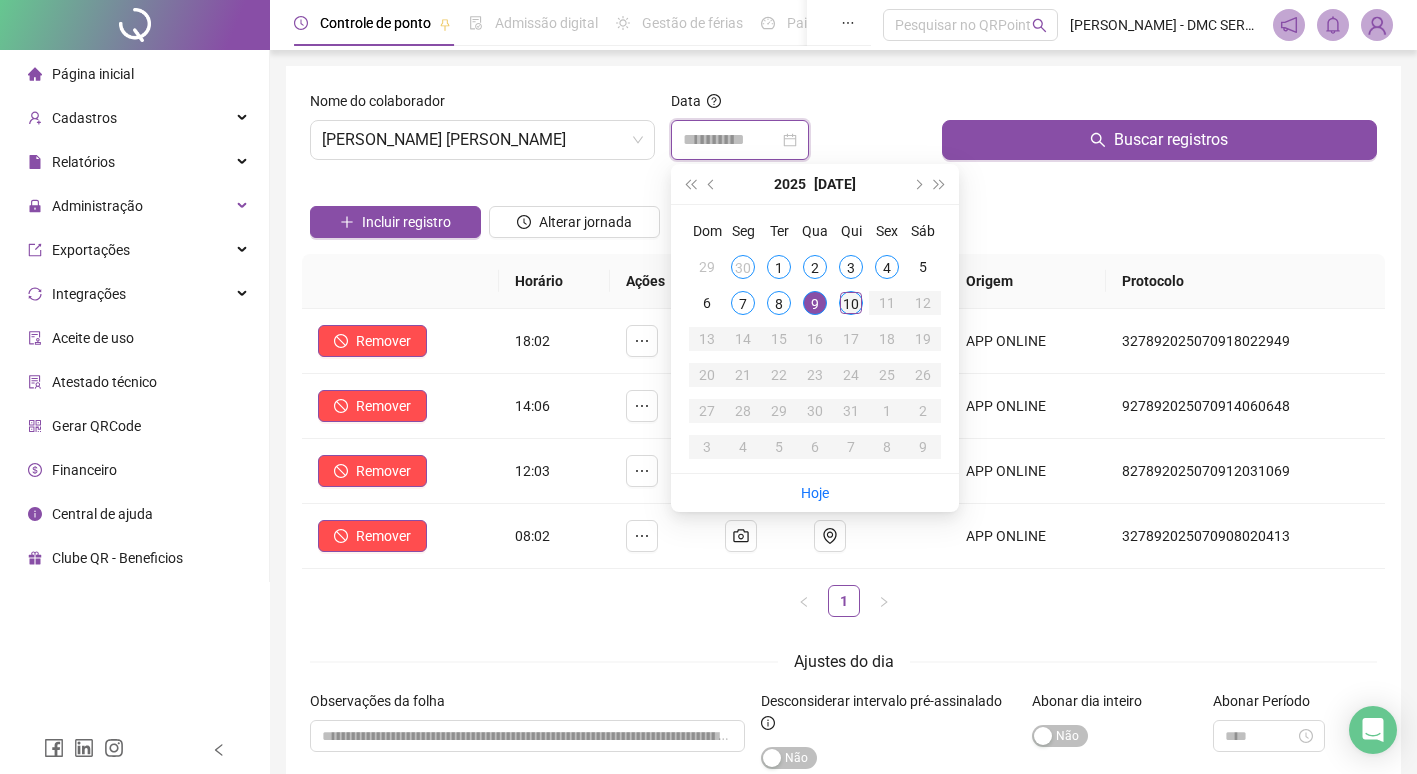 type on "**********" 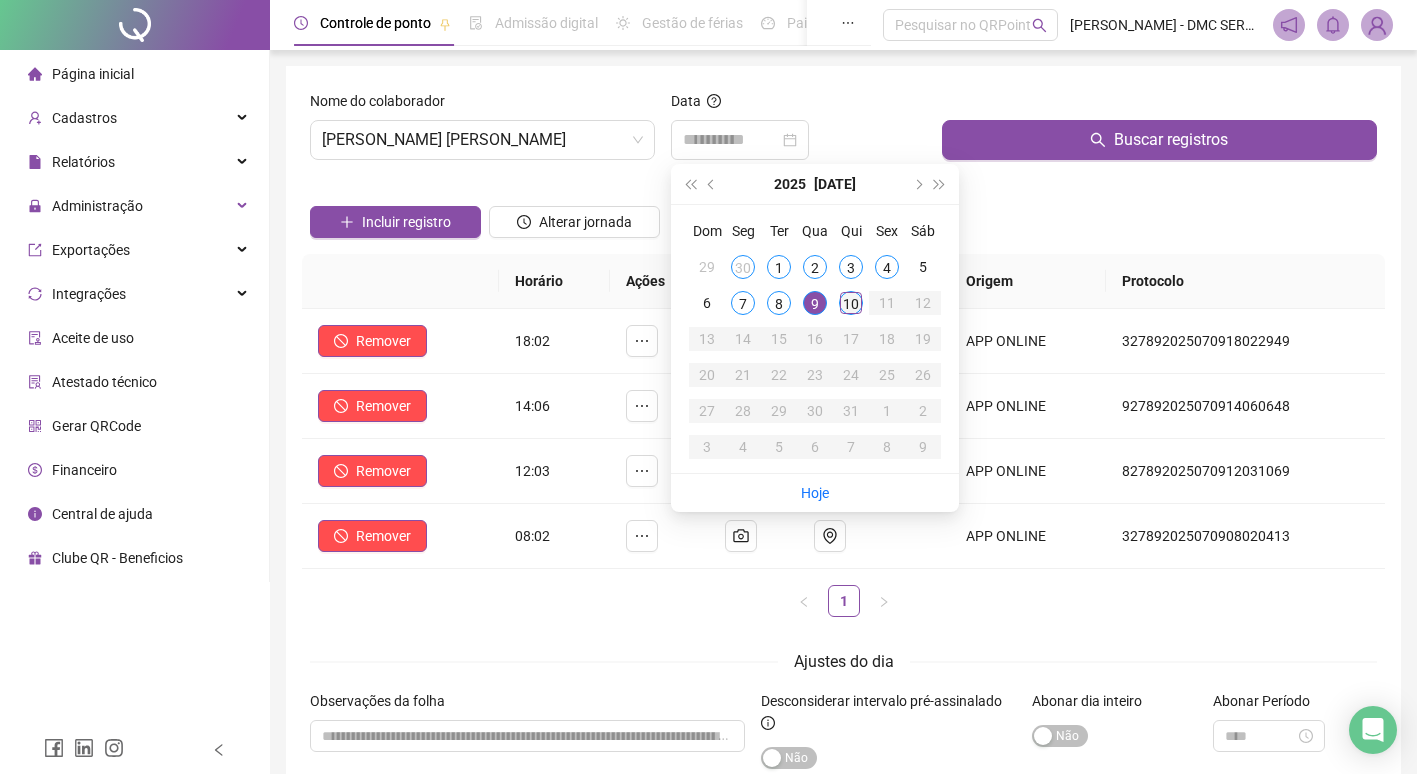 click on "10" at bounding box center (851, 303) 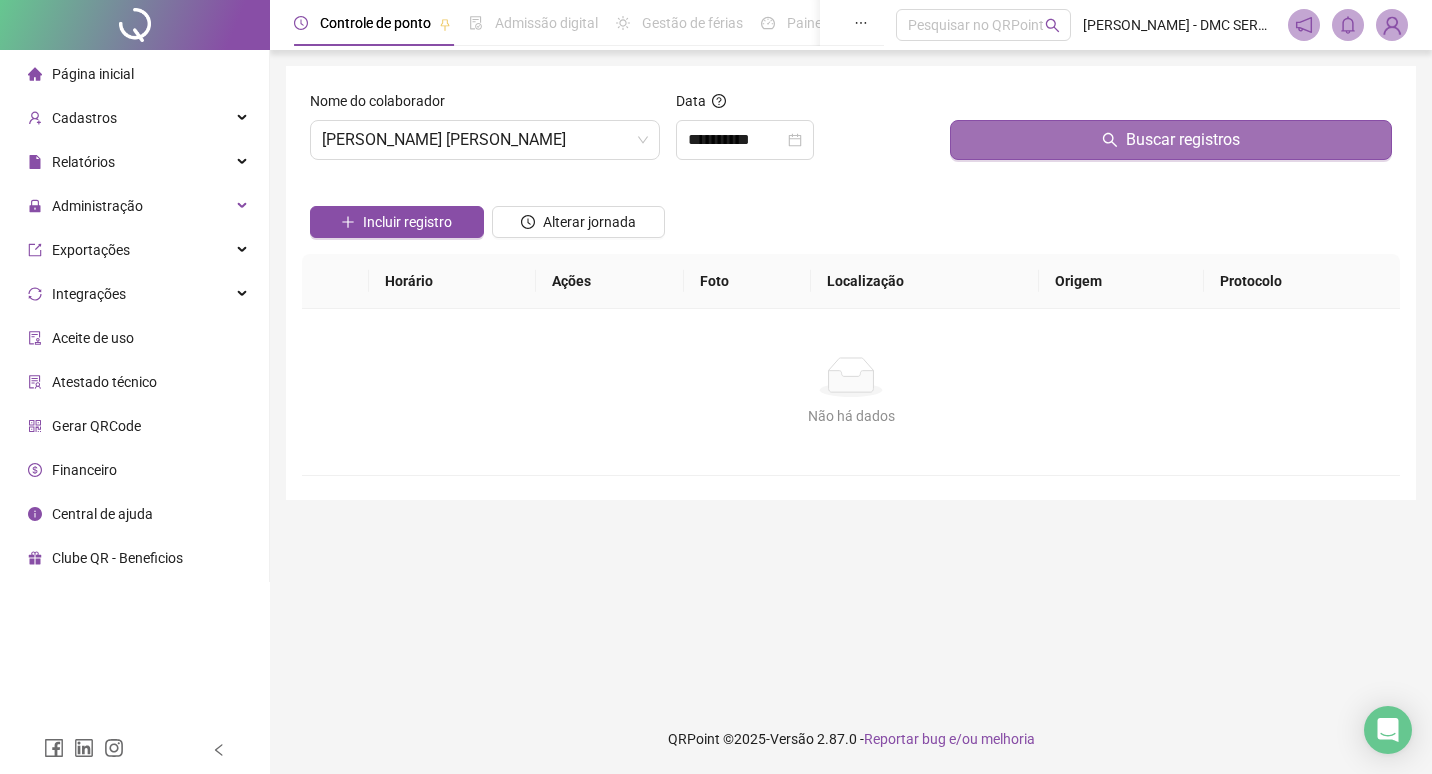 click on "Buscar registros" at bounding box center (1171, 140) 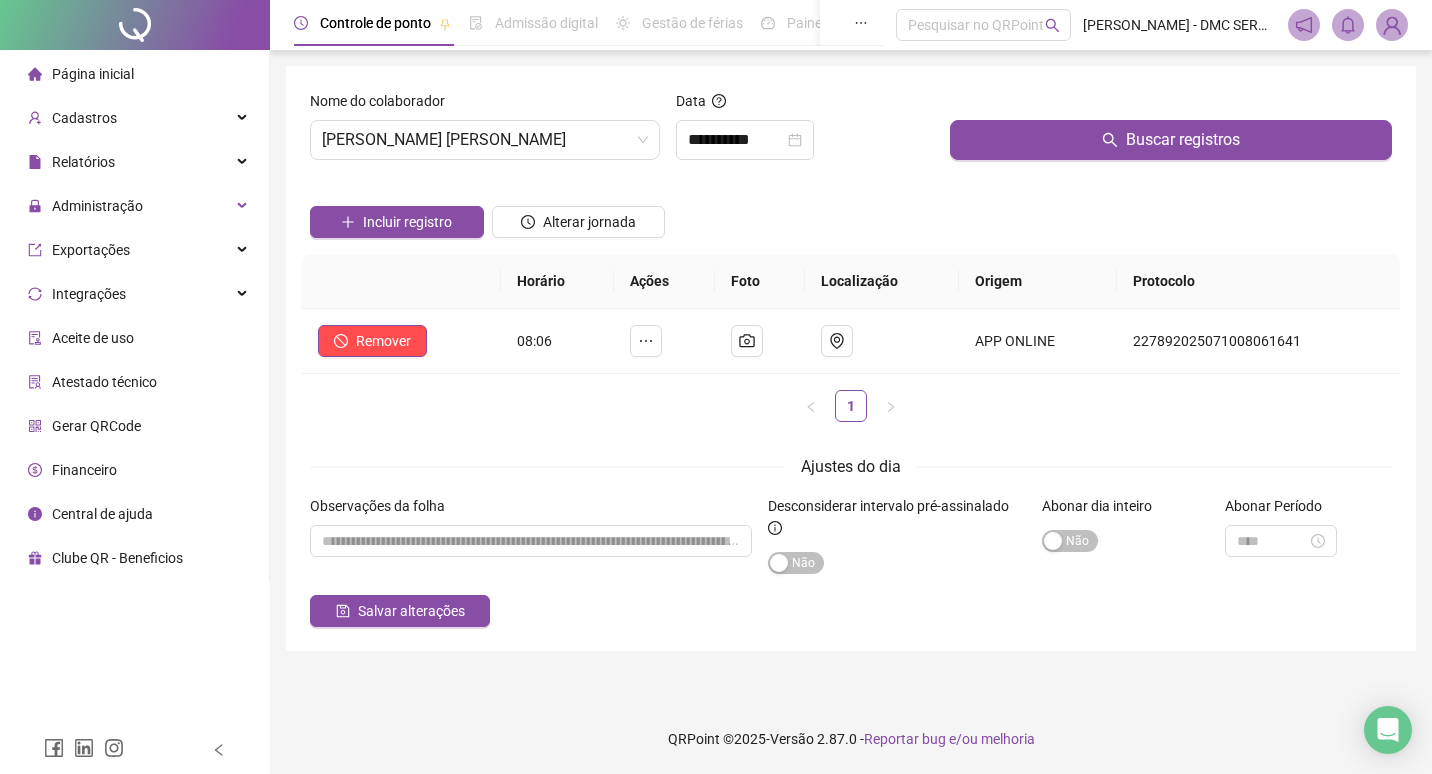 click on "Página inicial" at bounding box center [93, 74] 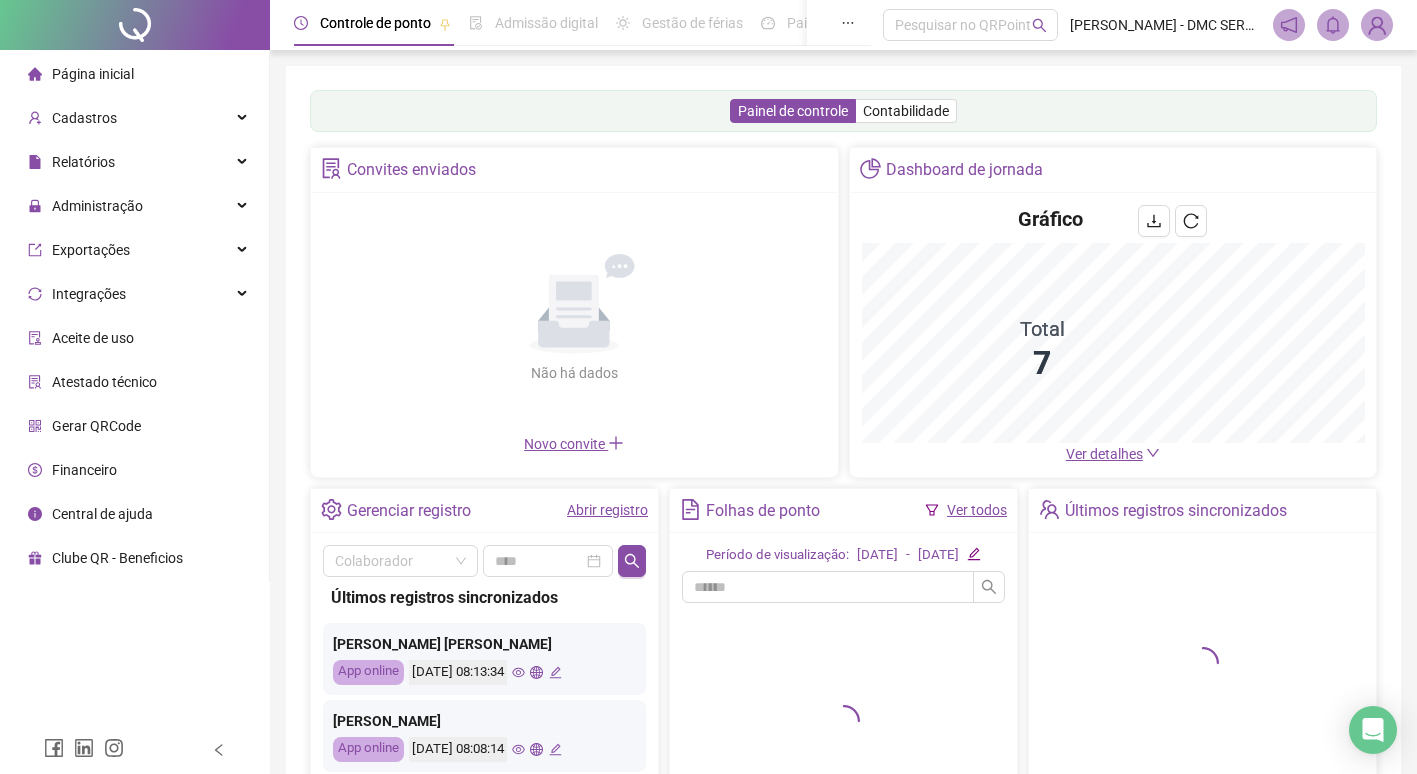 click at bounding box center [1377, 25] 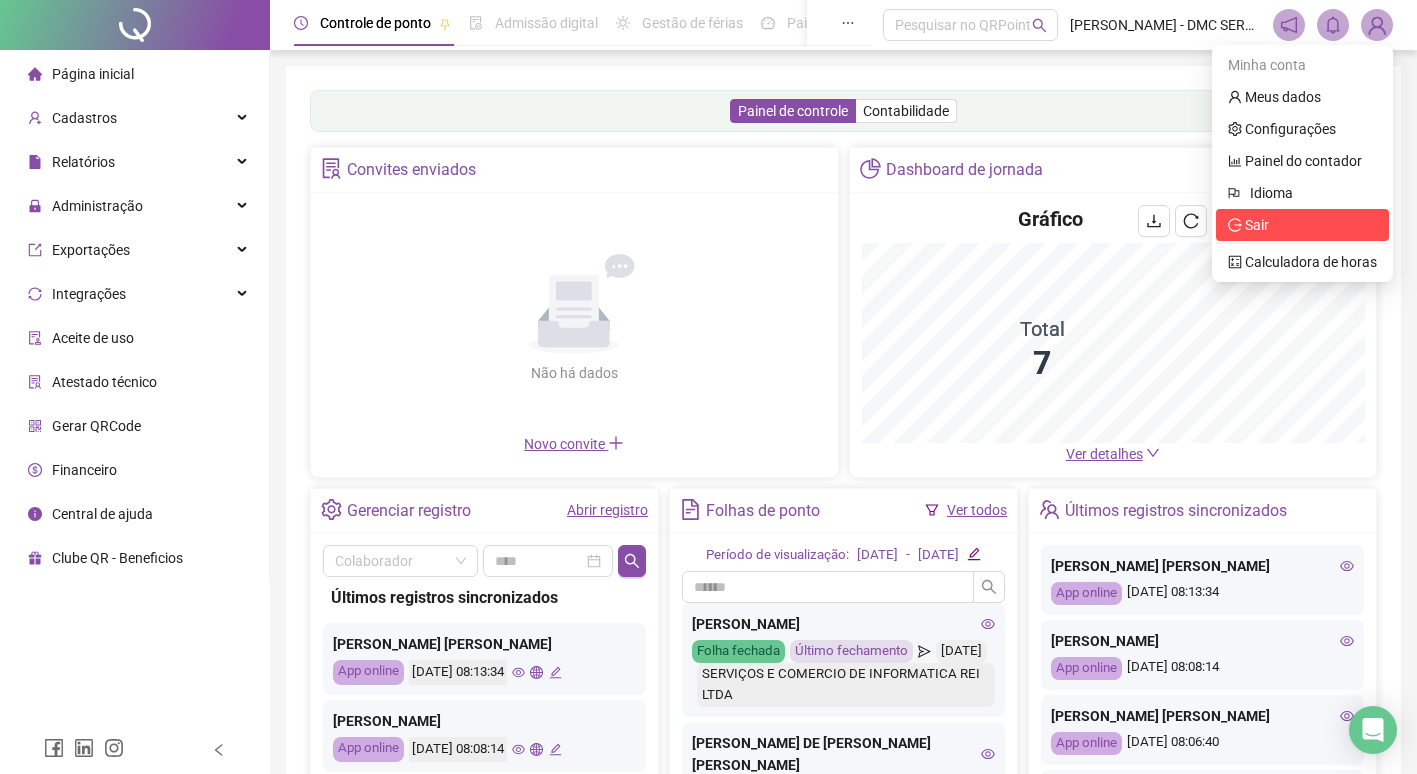 click on "Sair" at bounding box center [1257, 225] 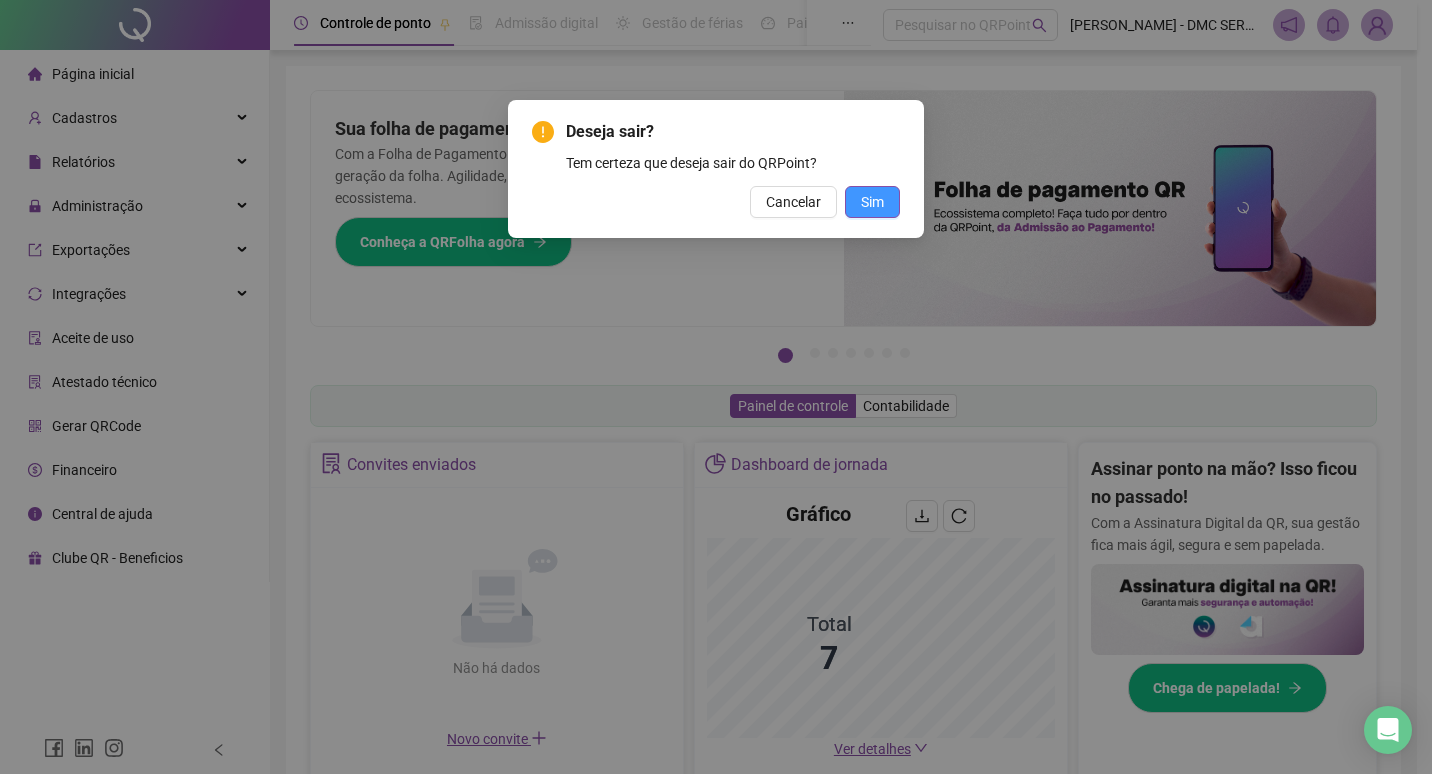 click on "Sim" at bounding box center [872, 202] 